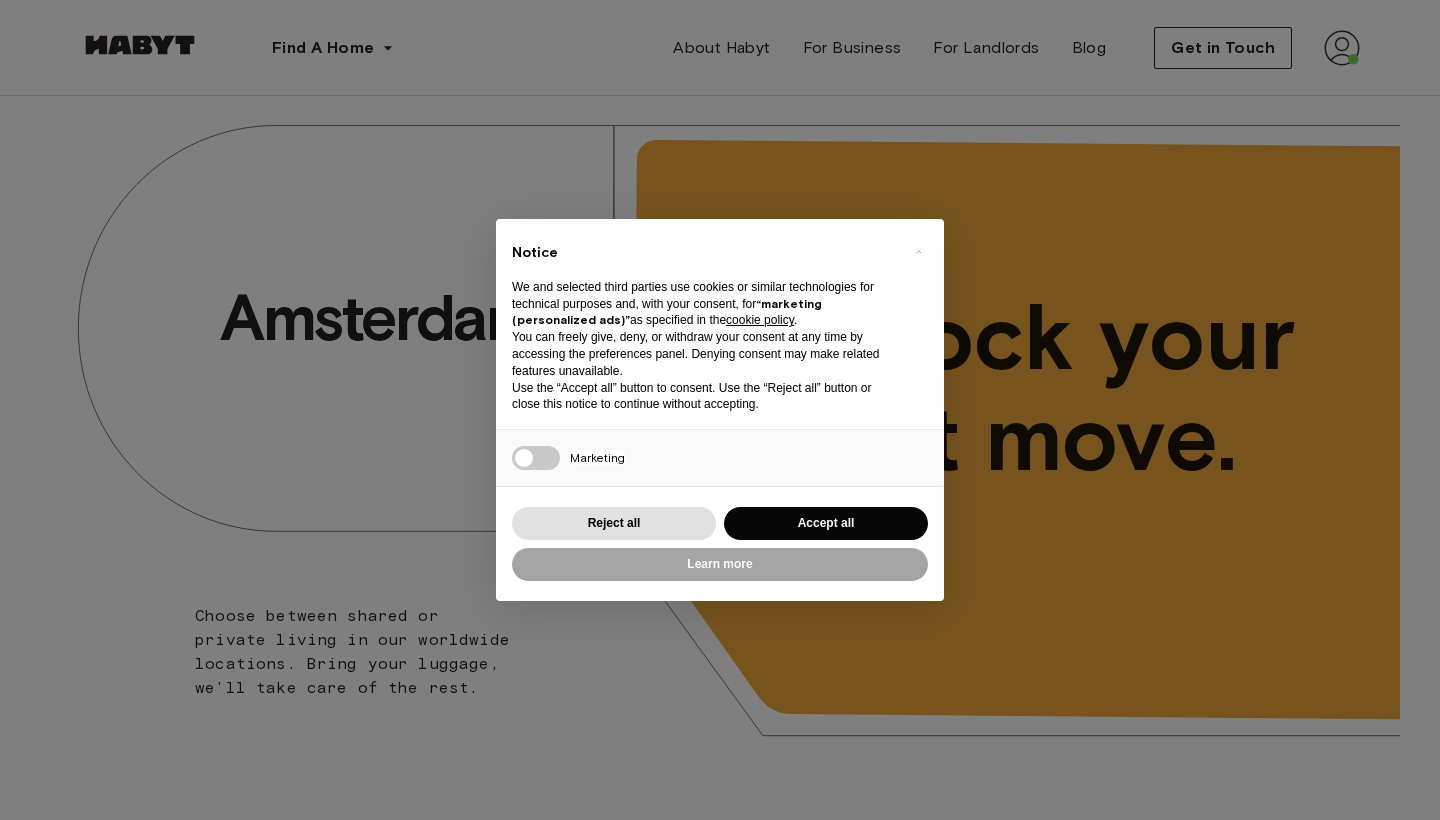 scroll, scrollTop: 0, scrollLeft: 0, axis: both 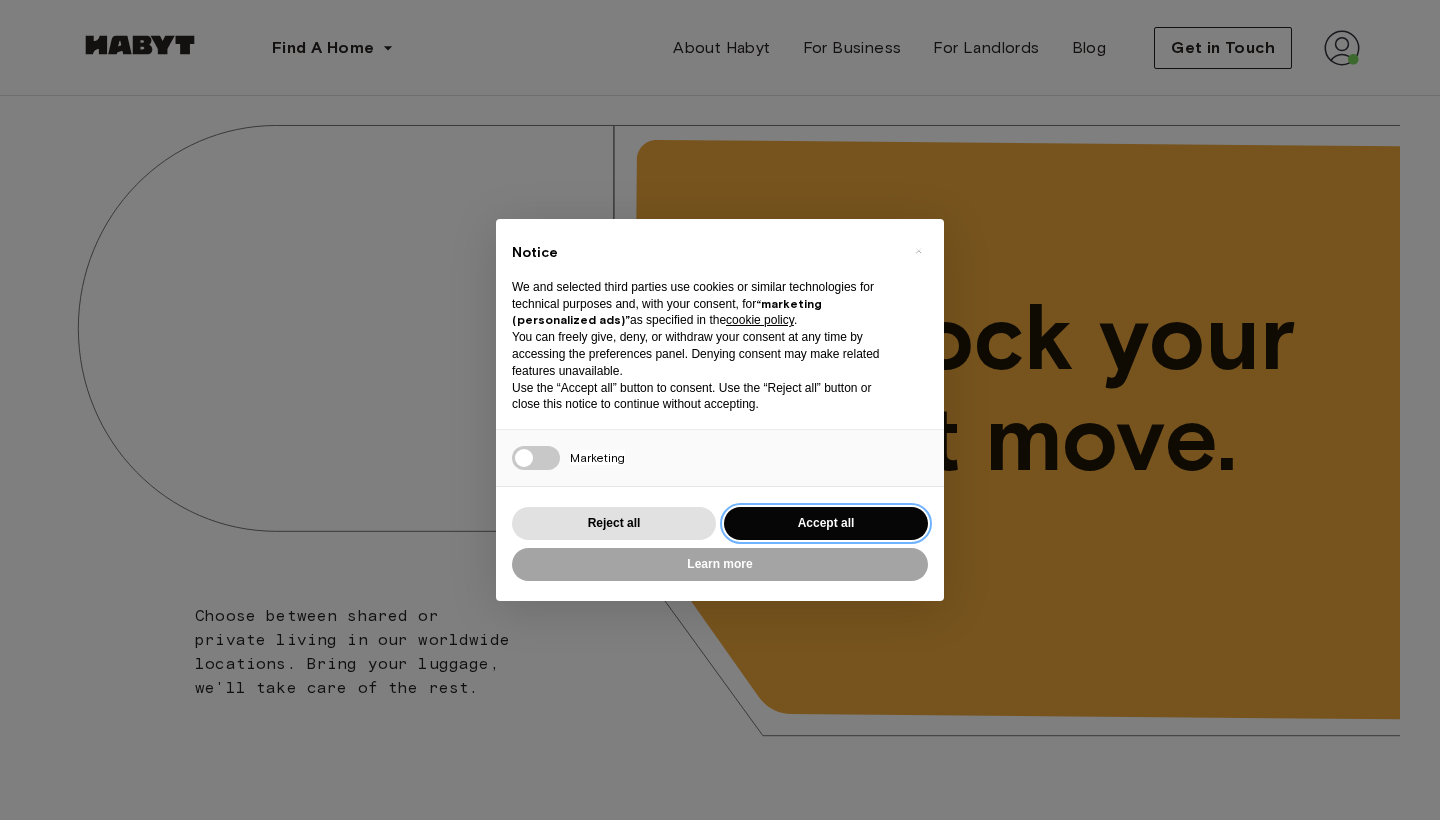 click on "Accept all" at bounding box center [826, 523] 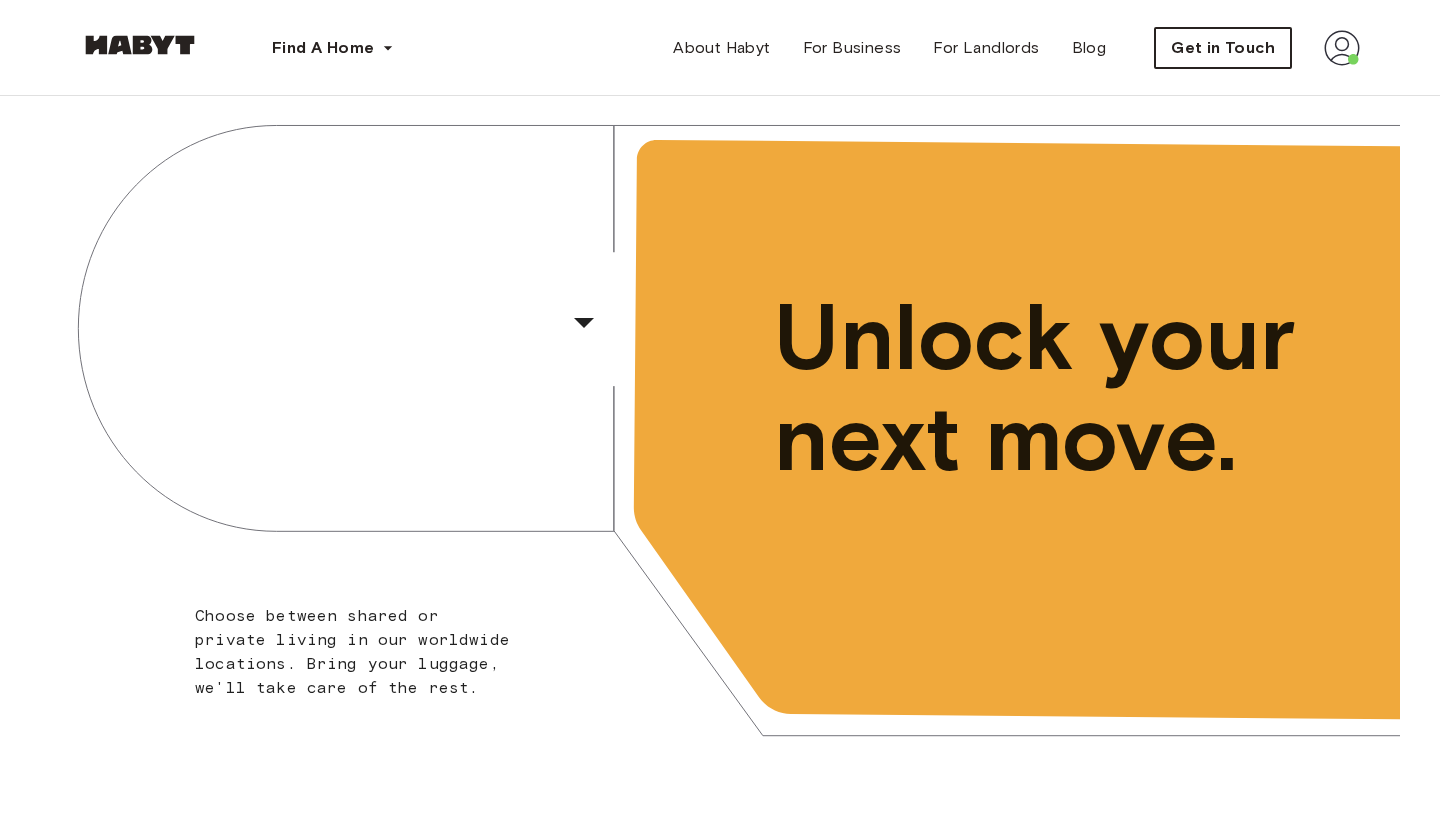 scroll, scrollTop: 0, scrollLeft: 0, axis: both 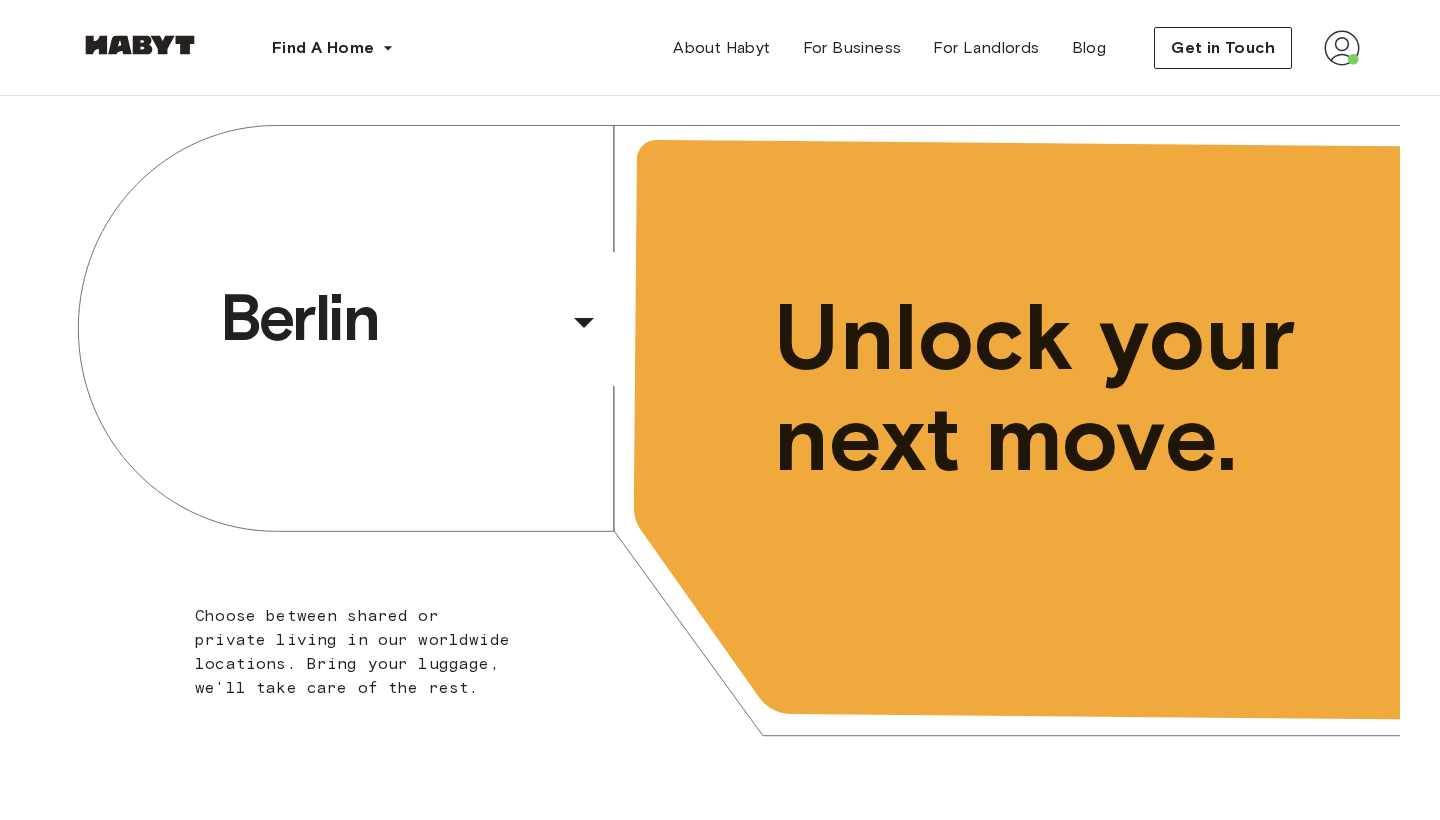 click at bounding box center [1342, 48] 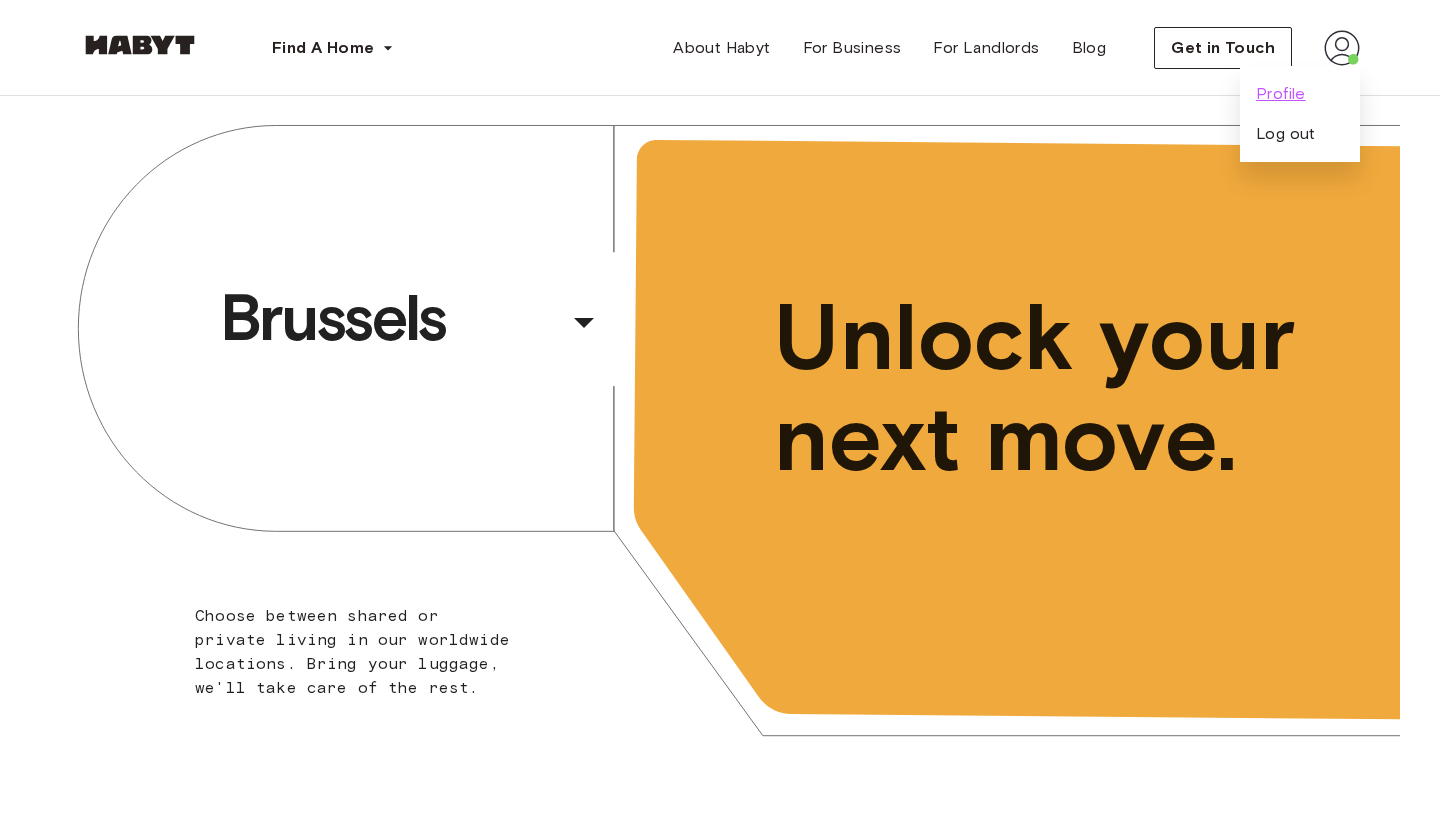 click on "Profile" at bounding box center [1281, 94] 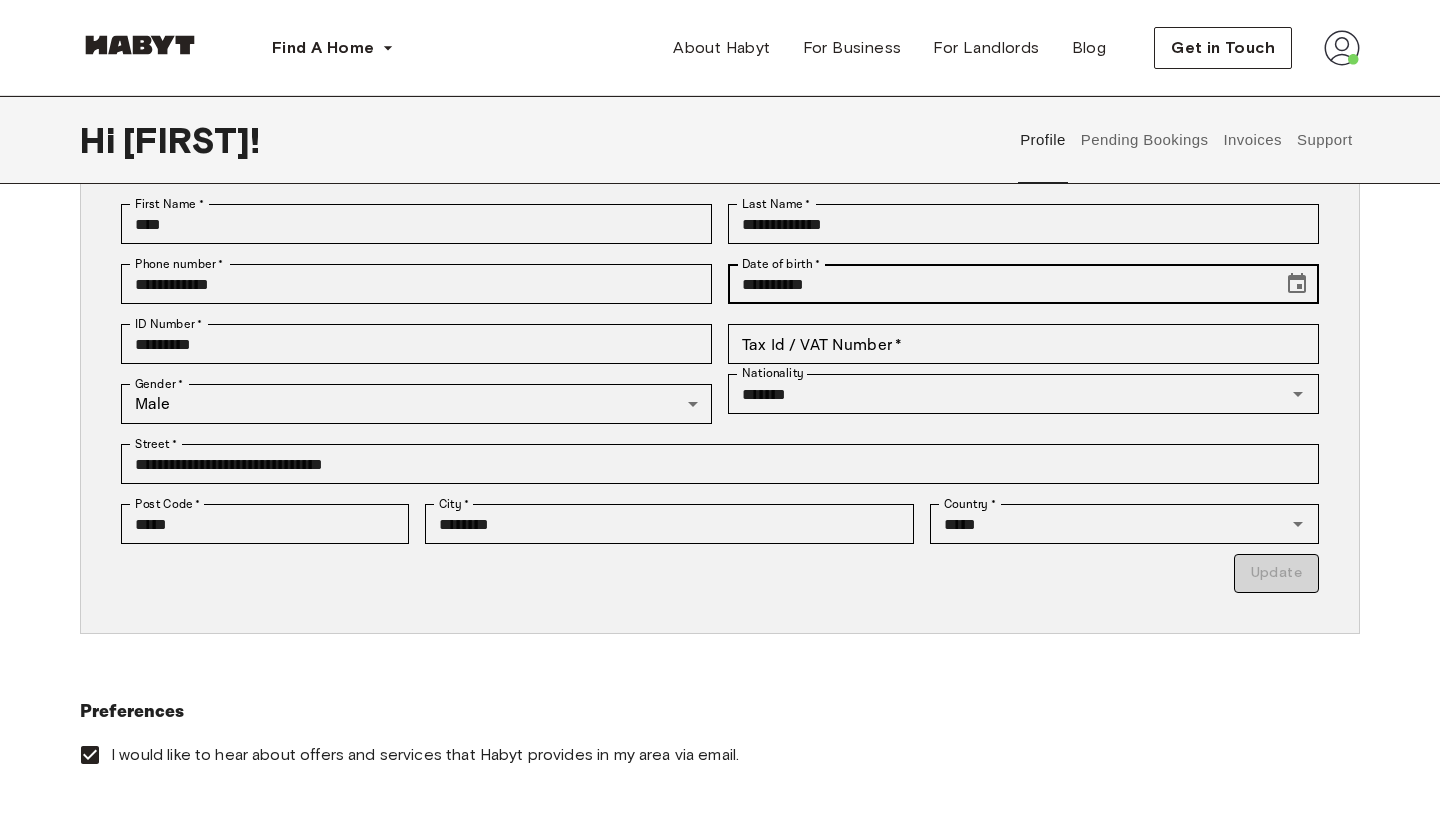 scroll, scrollTop: 153, scrollLeft: 0, axis: vertical 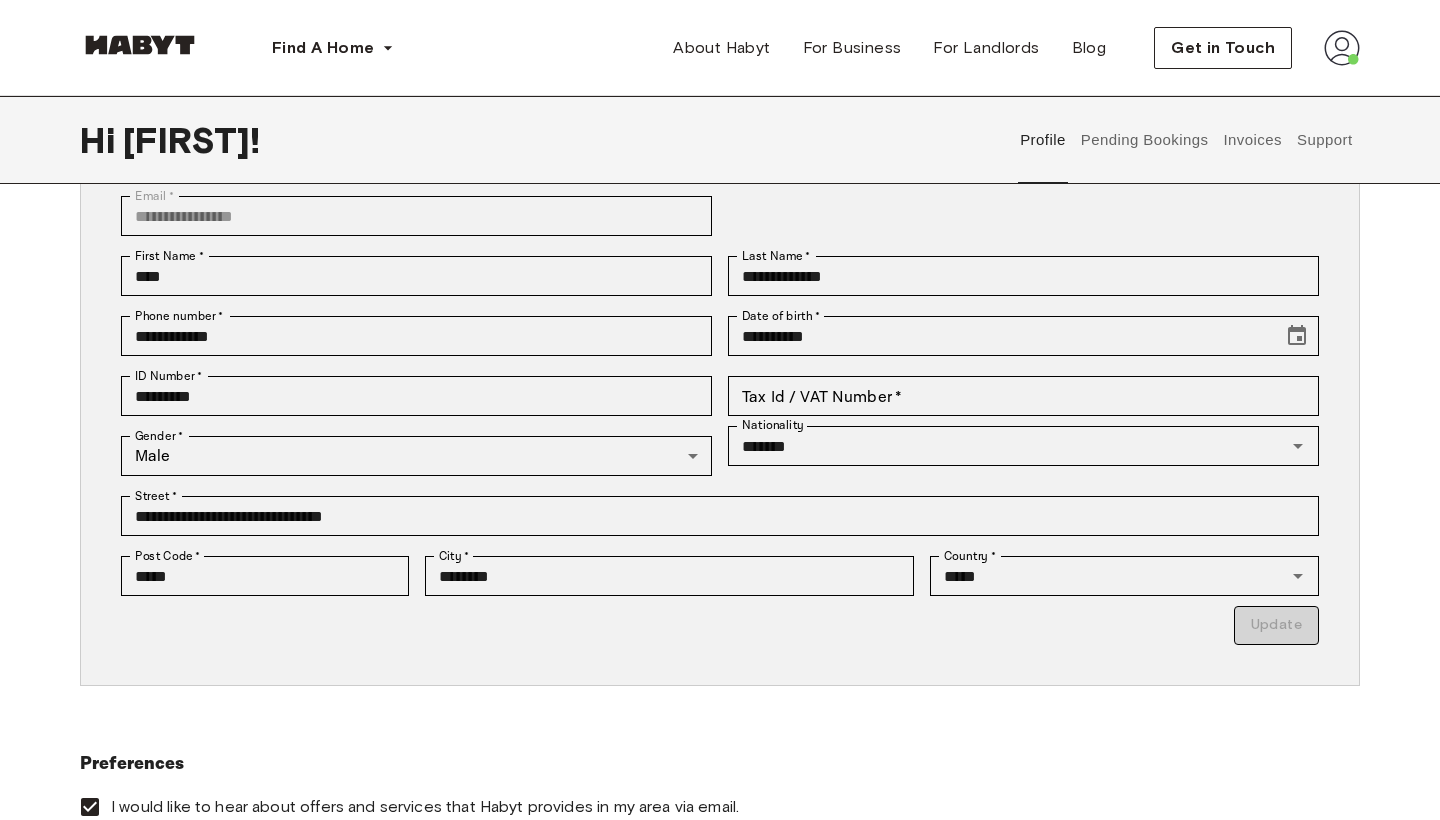 click on "Pending Bookings" at bounding box center [1144, 140] 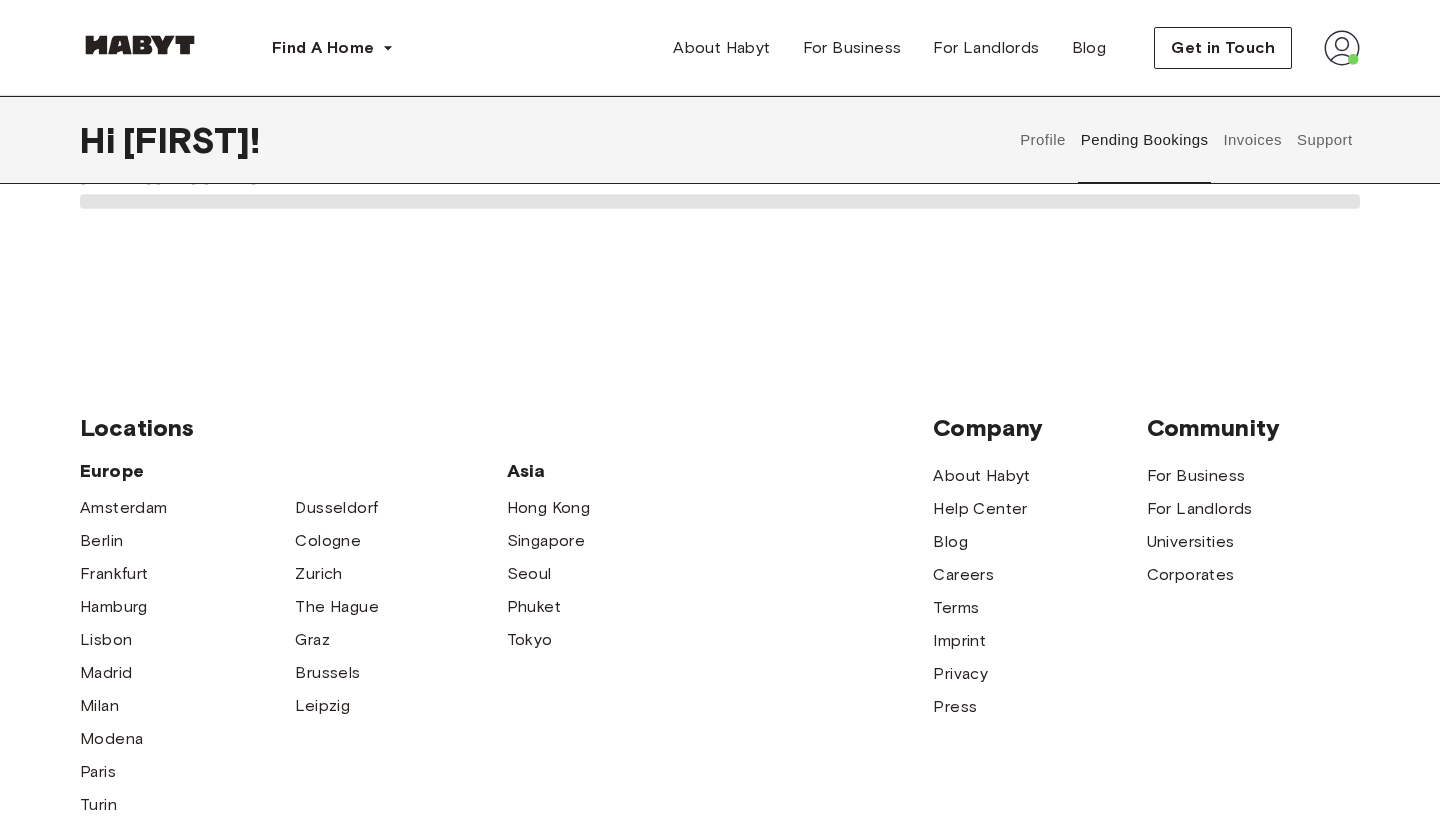 click on "Invoices" at bounding box center (1252, 140) 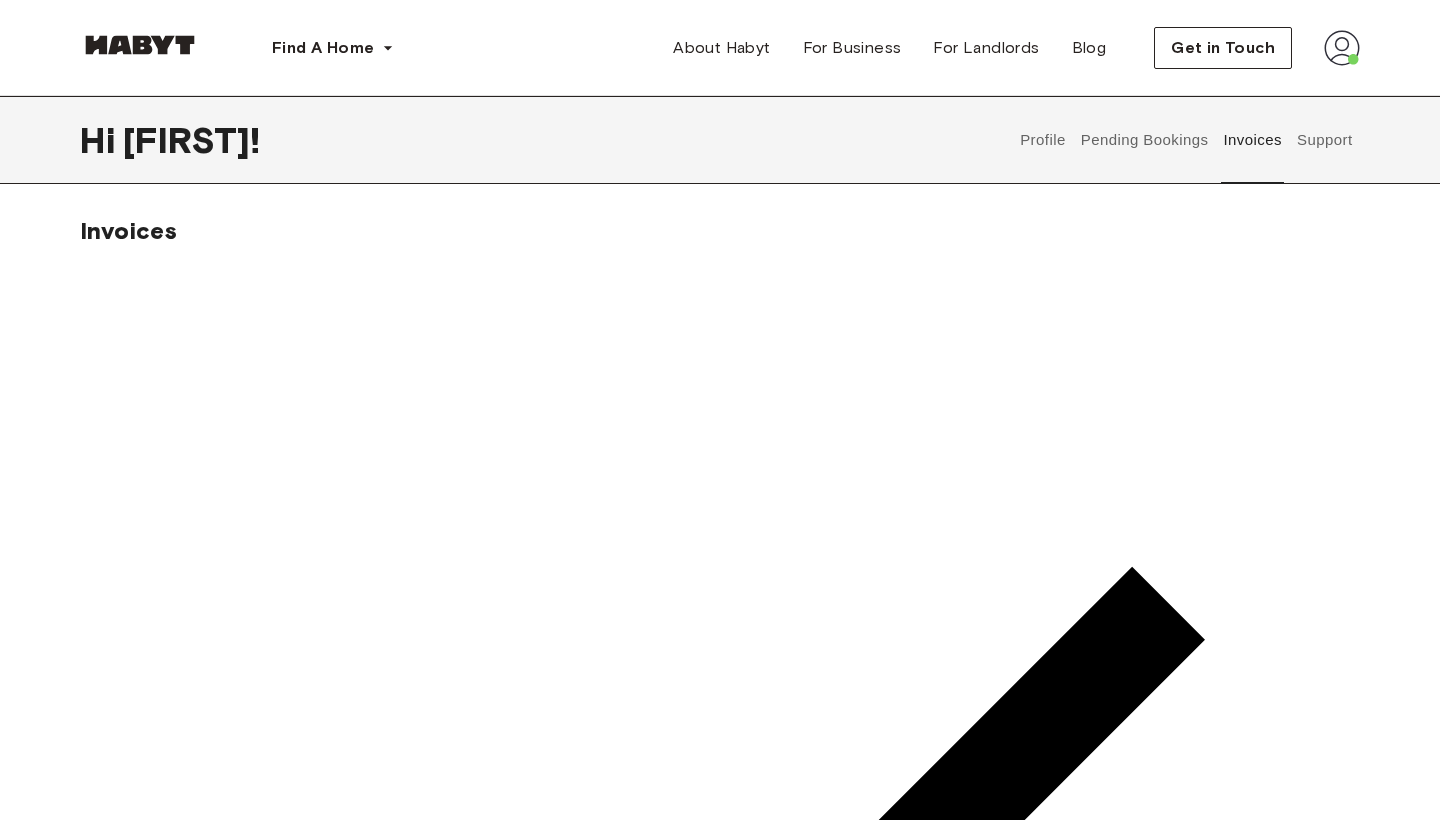 scroll, scrollTop: 0, scrollLeft: 0, axis: both 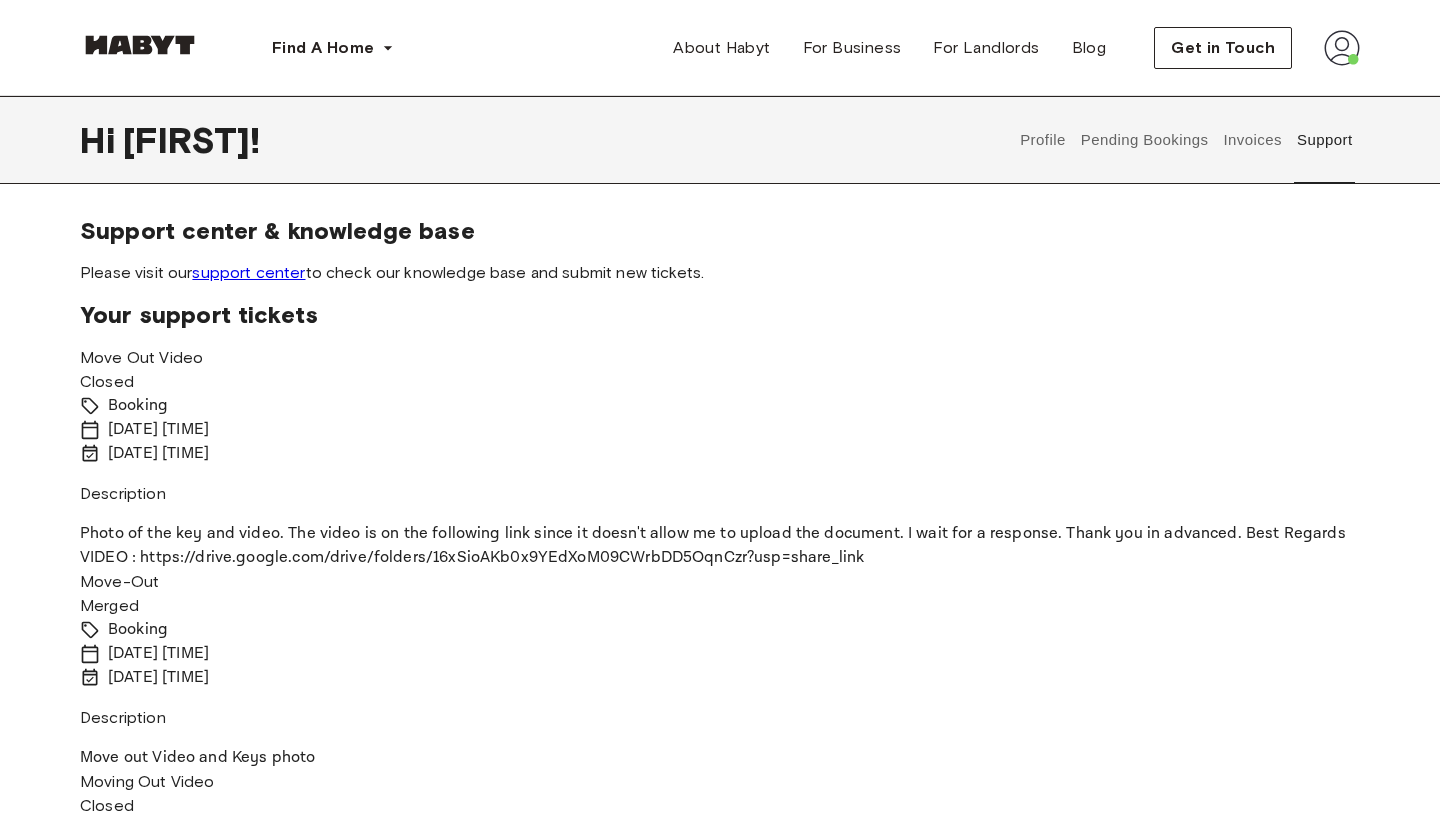 click on "Profile" at bounding box center (1043, 140) 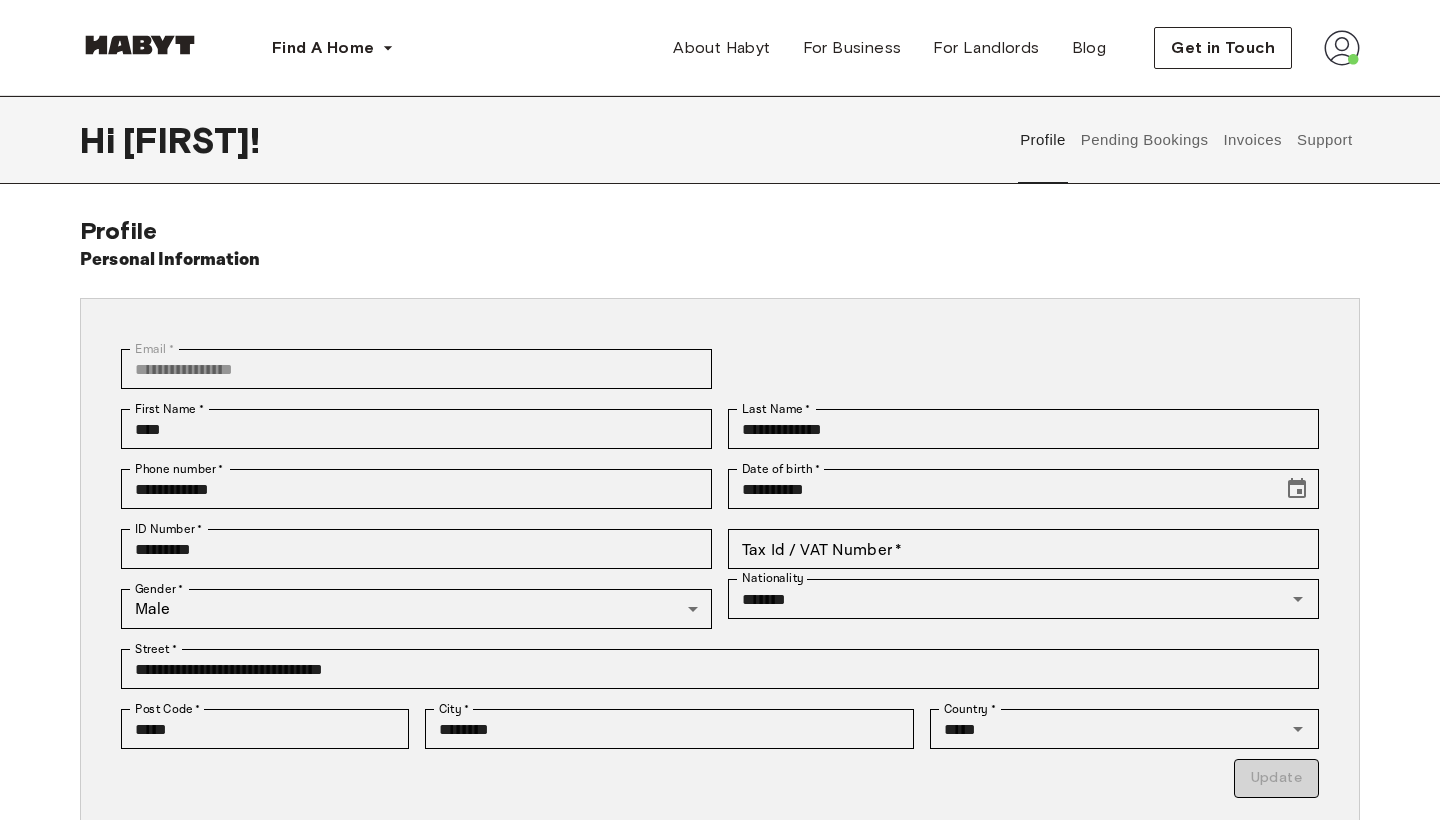 click on "Pending Bookings" at bounding box center [1144, 140] 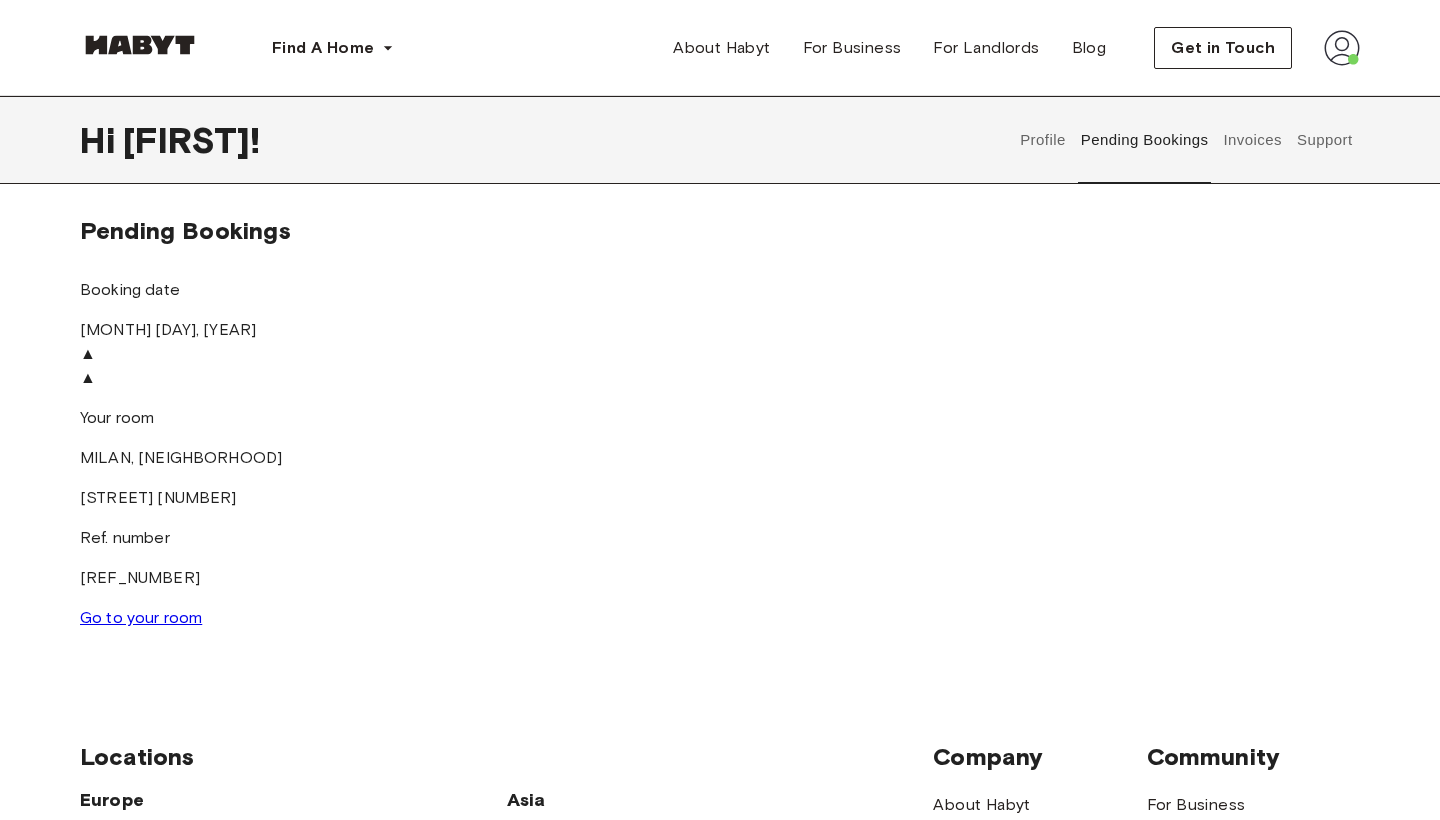 click on "Go to your room" at bounding box center [141, 617] 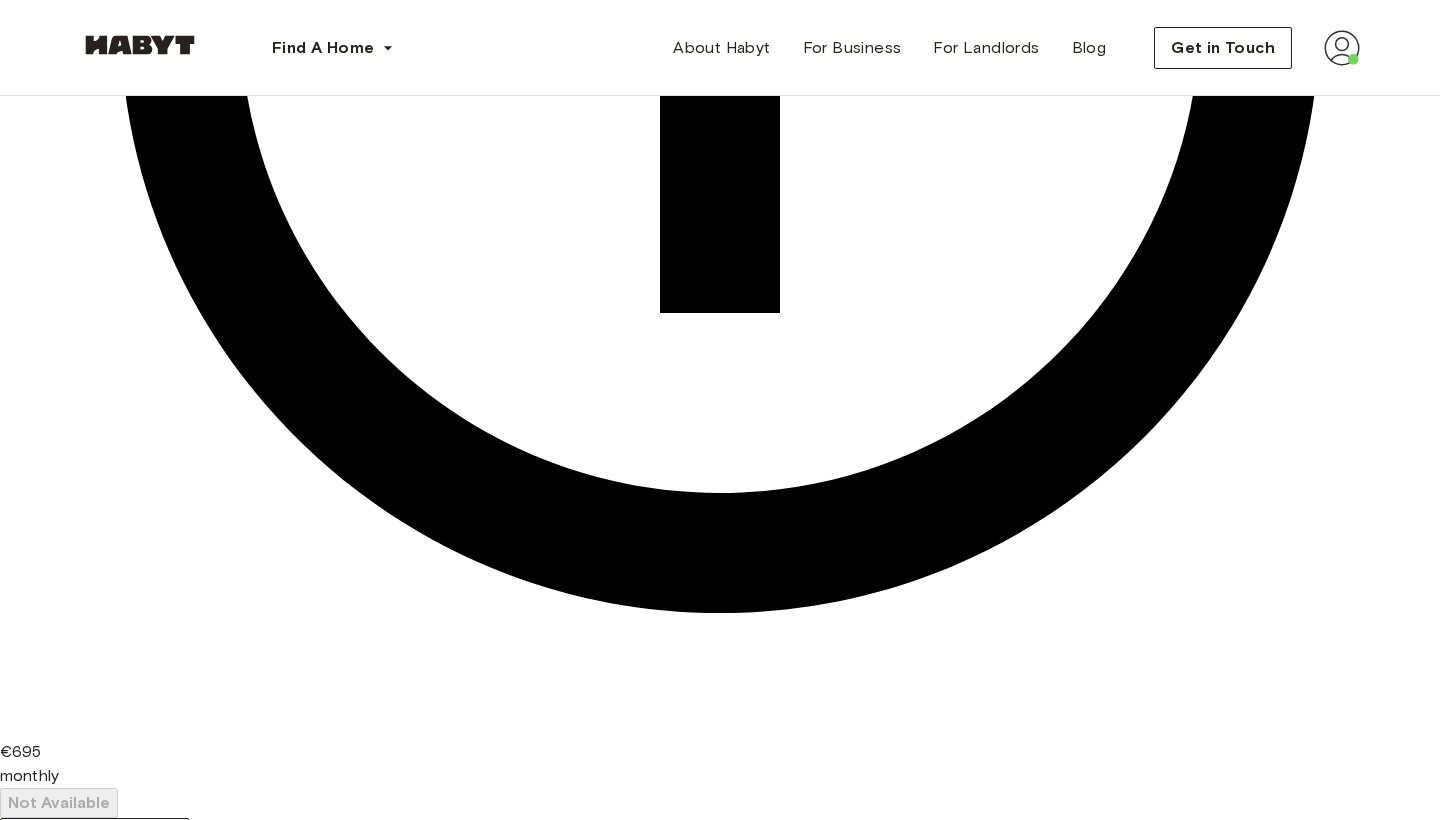 scroll, scrollTop: 1019, scrollLeft: 0, axis: vertical 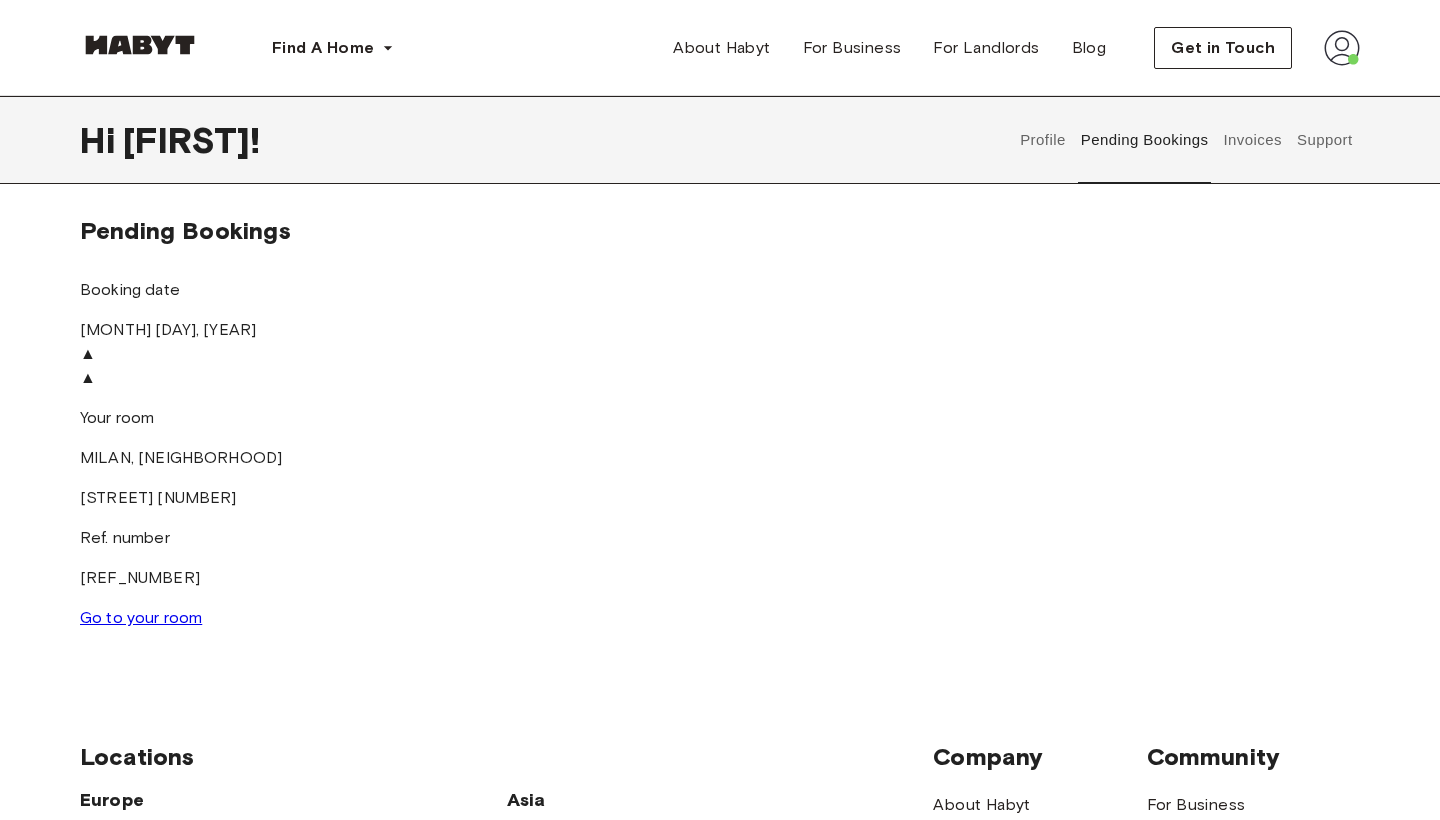 click on "[CITY] , [NEIGHBORHOOD]" at bounding box center (293, 458) 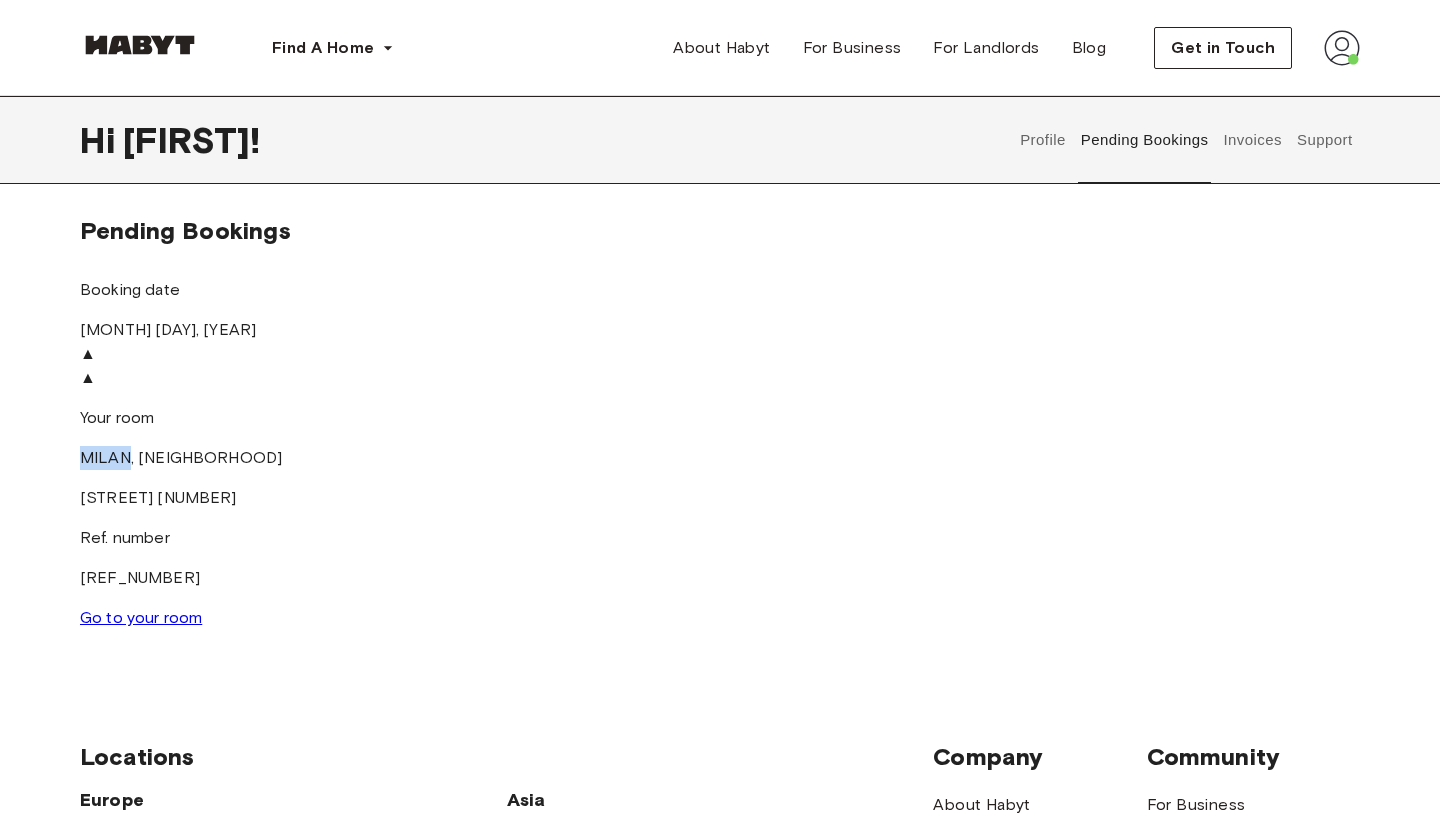 click on "Your room [CITY] , [NEIGHBORHOOD] [STREET] [NUMBER] Ref. number [REF_NUMBER] Go to your room" at bounding box center (293, 518) 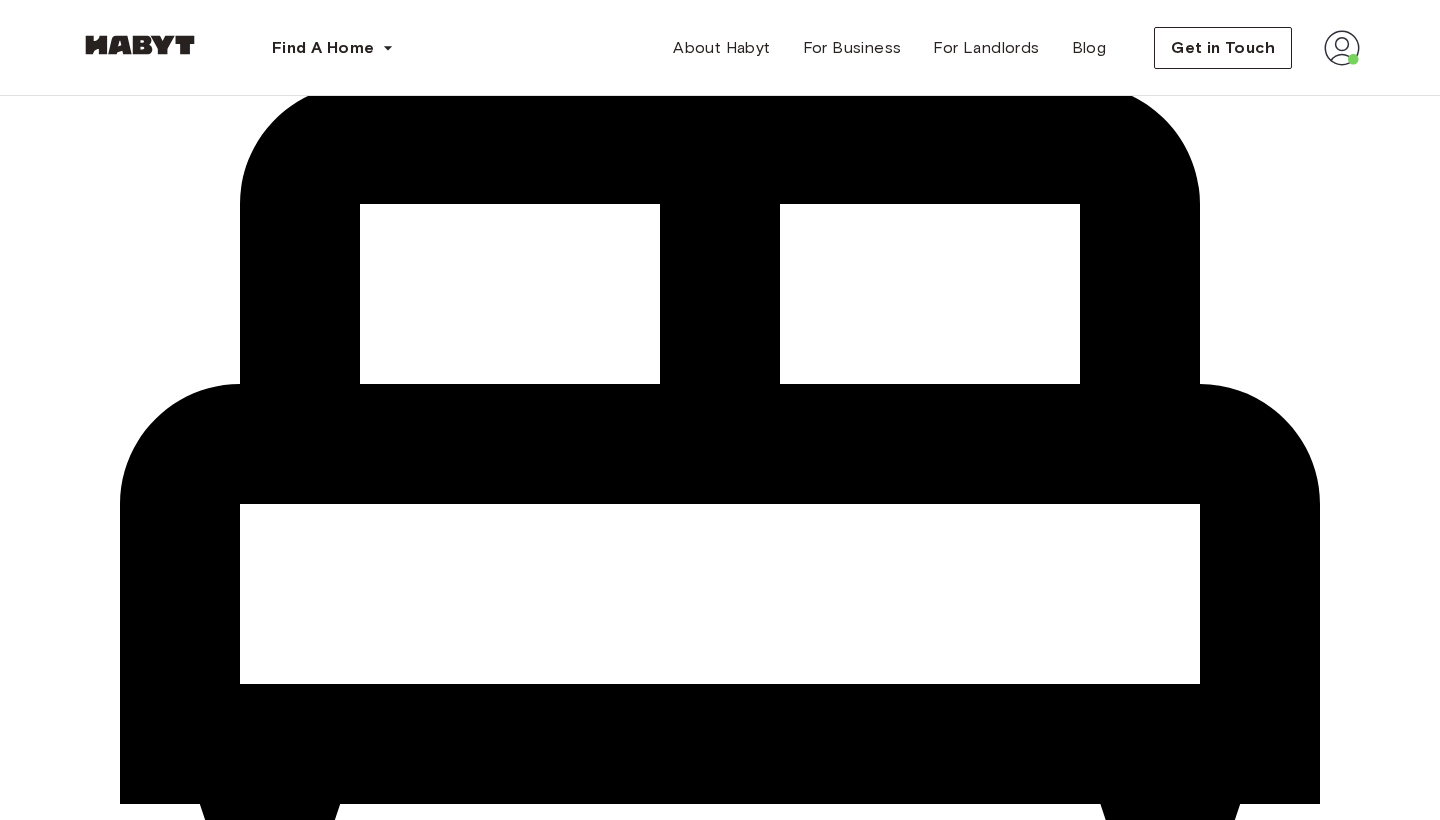 scroll, scrollTop: 3920, scrollLeft: 0, axis: vertical 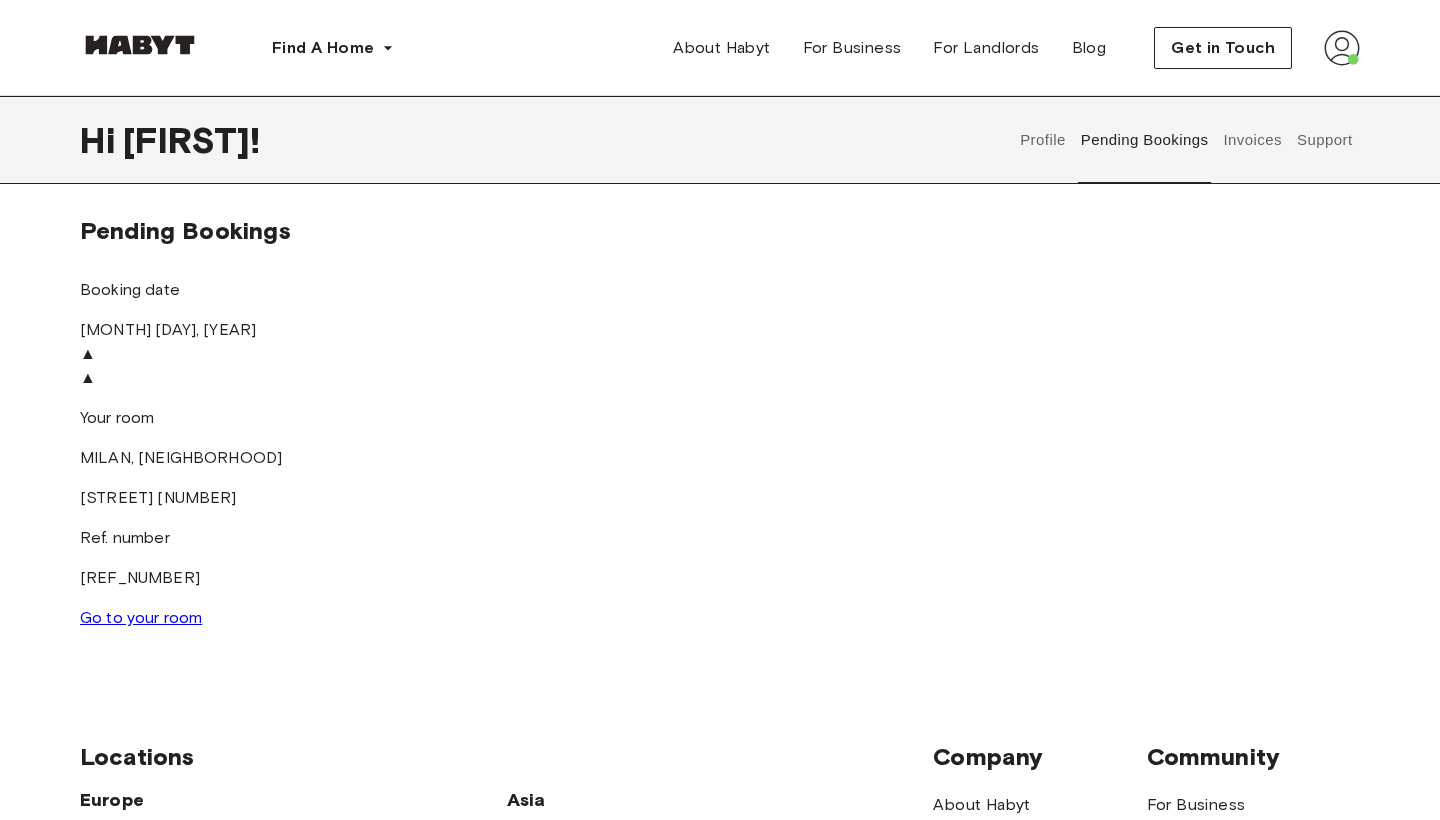 click on "Invoices" at bounding box center [1252, 140] 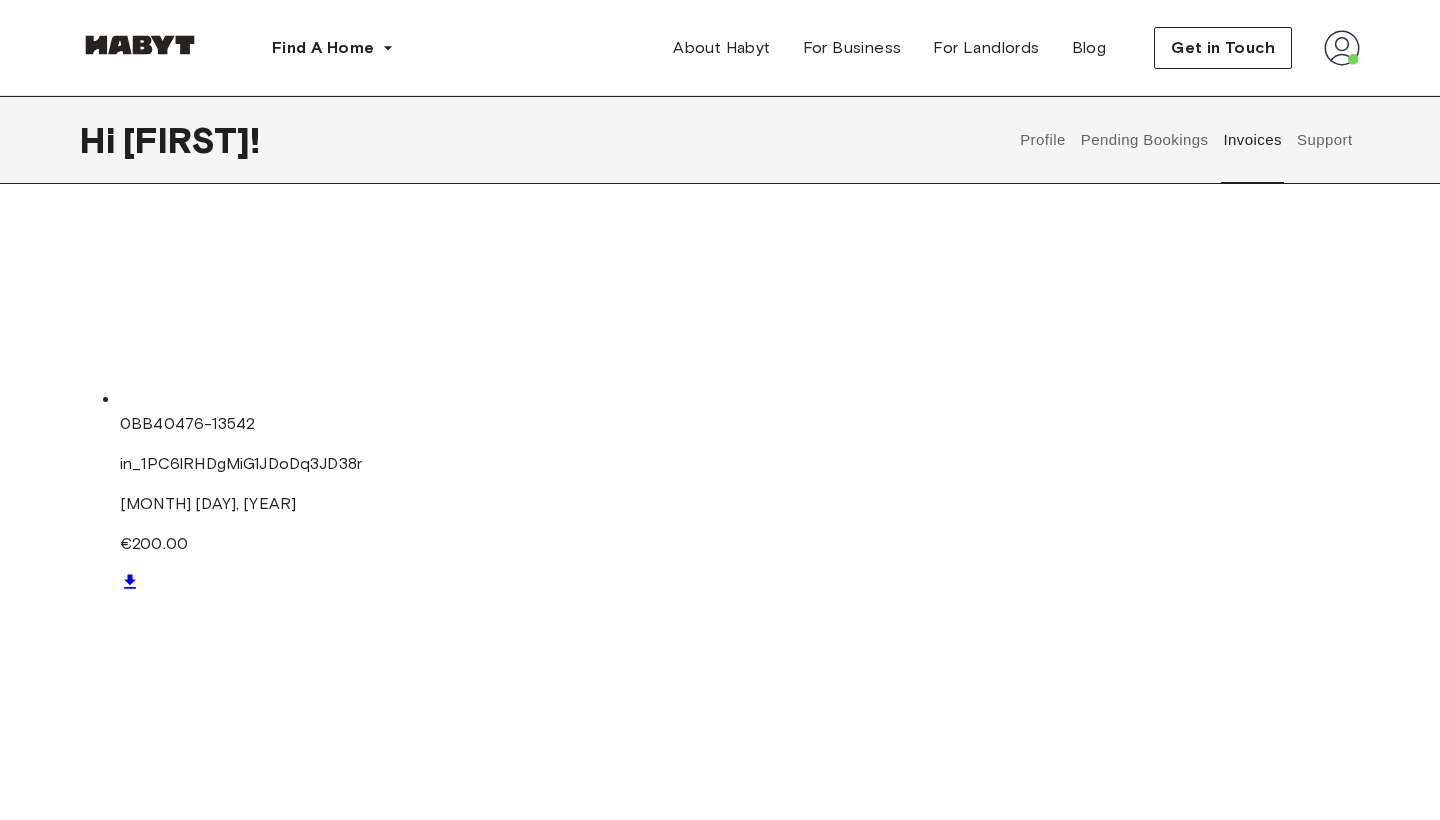 scroll, scrollTop: 830, scrollLeft: 0, axis: vertical 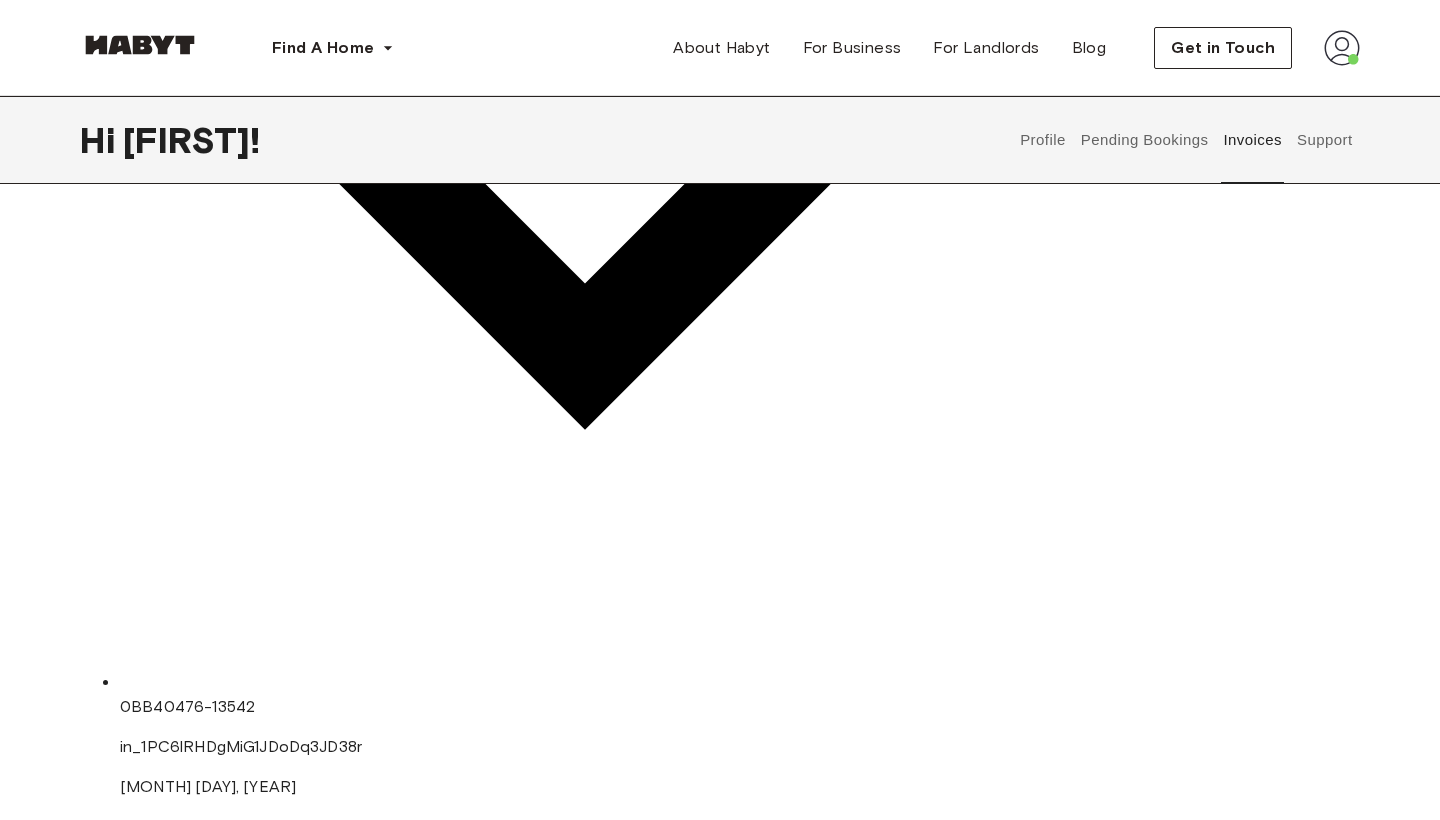click on "Support" at bounding box center [1324, 140] 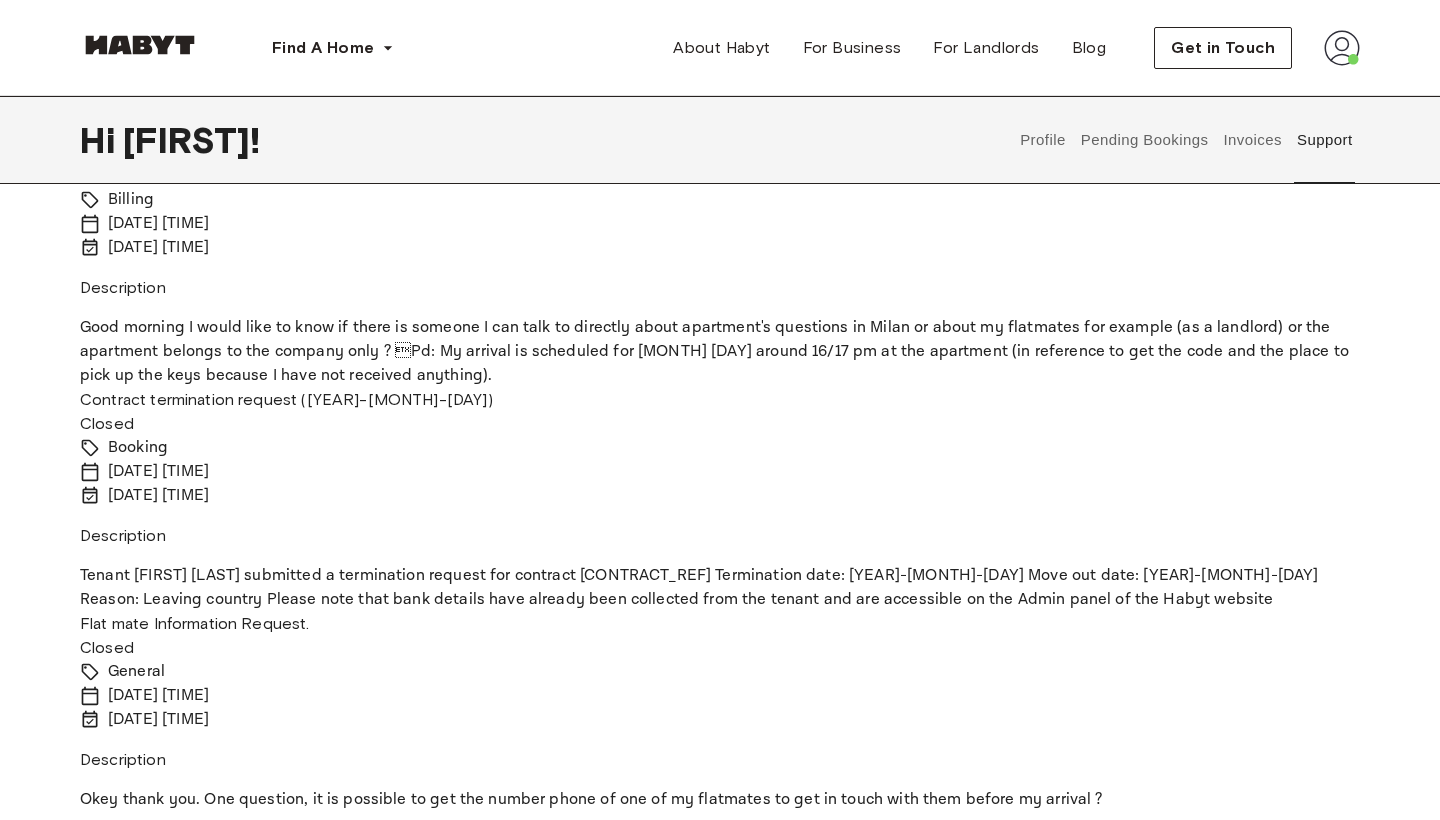 click on "Profile" at bounding box center (1043, 140) 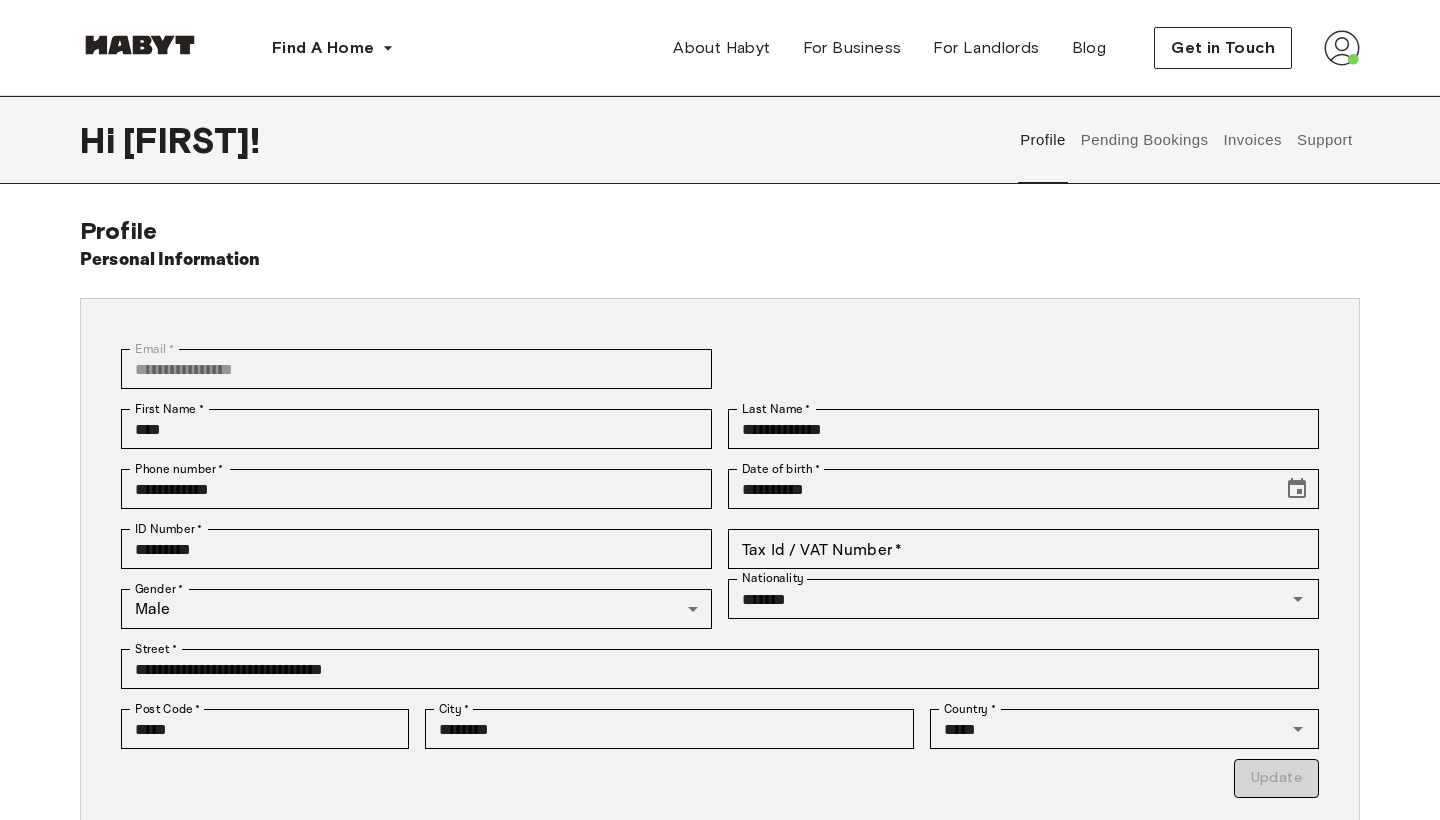 scroll, scrollTop: 0, scrollLeft: 0, axis: both 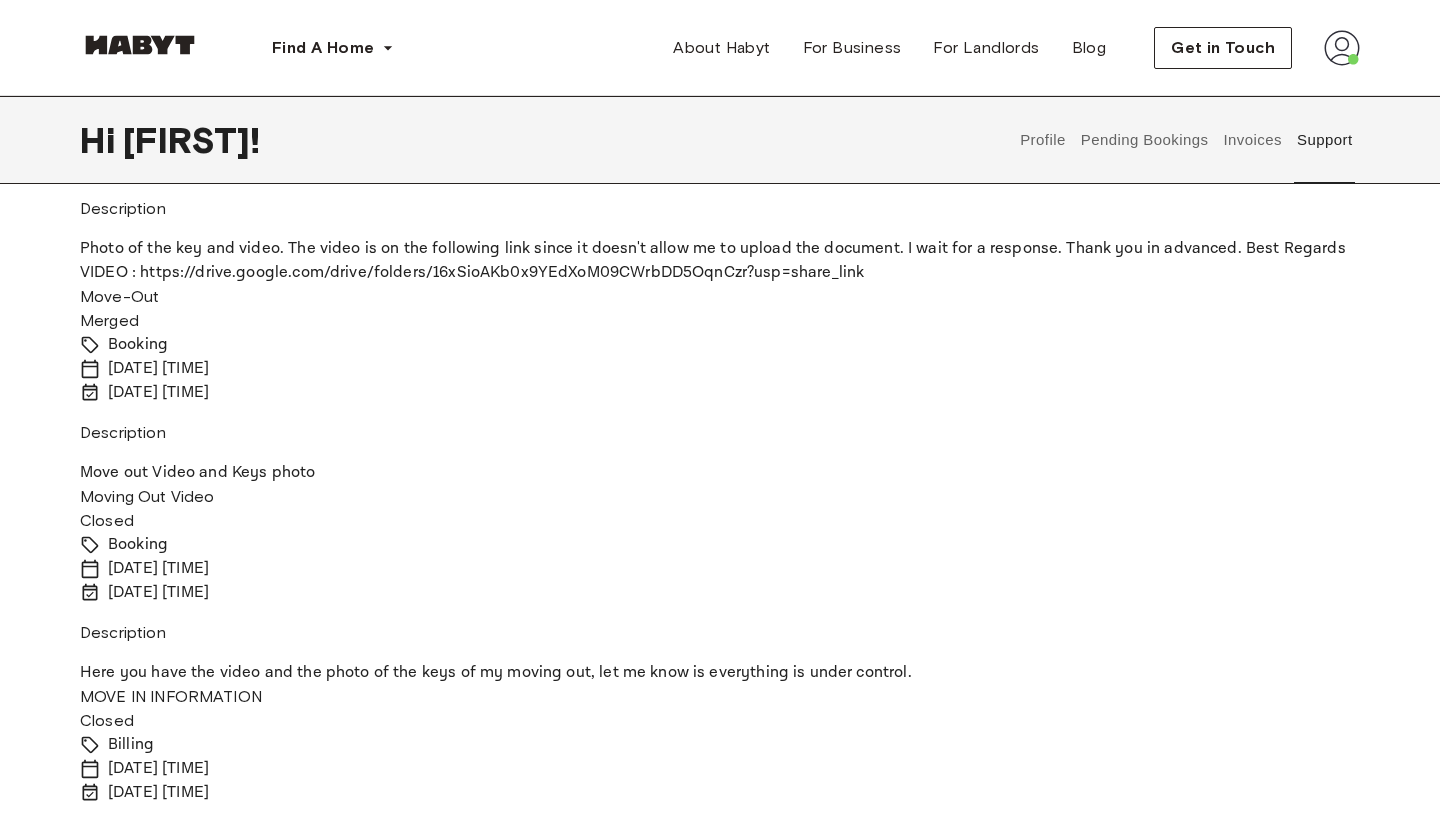 click on "Flat mate Information Request. Closed General [DATE] [TIME]  [DATE] [TIME]  Description Okey thank you. One question, it is possible to get the number phone of one of my flatmates to get in touch with them before my arrival ?" at bounding box center [720, 1257] 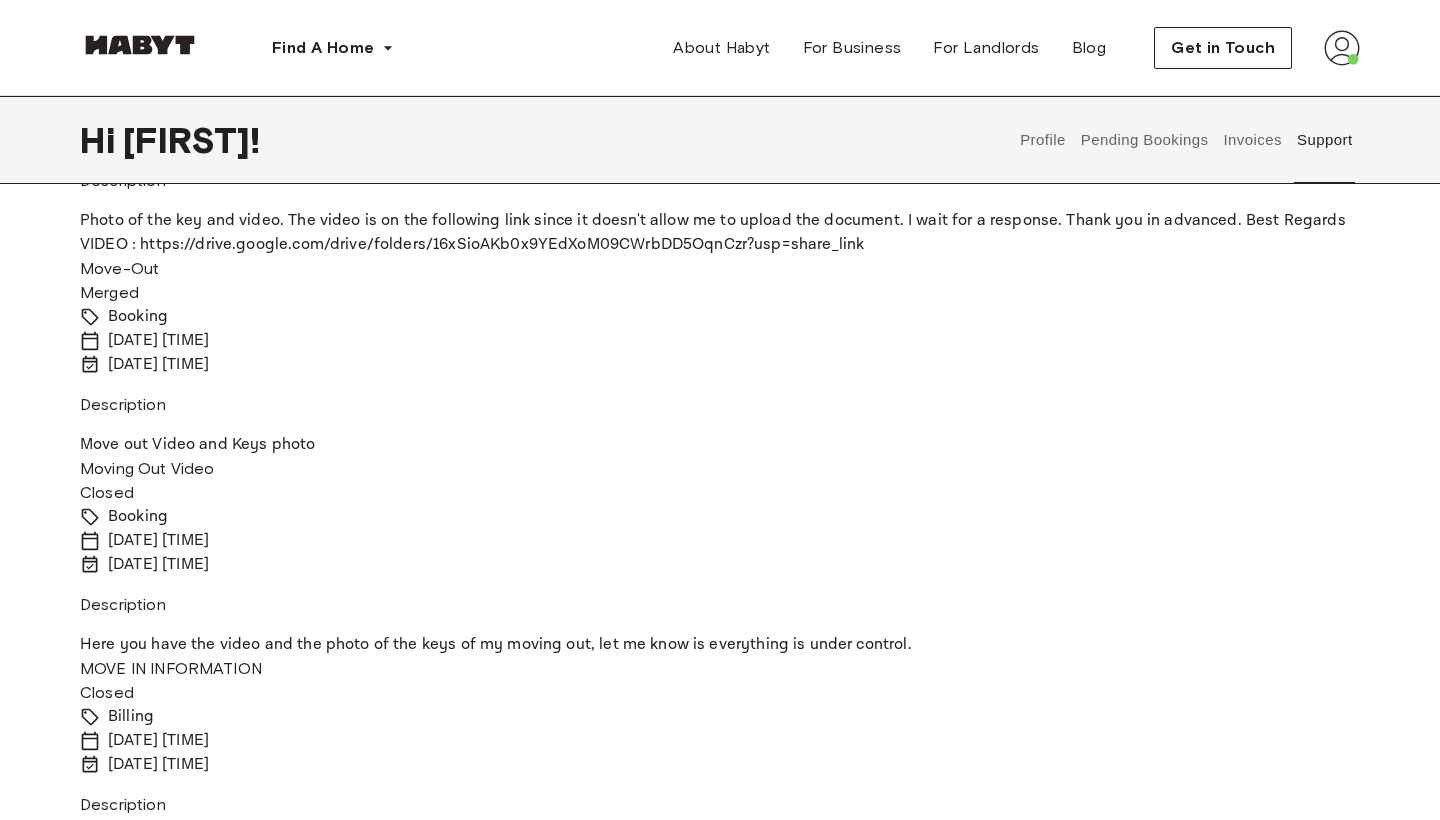 scroll, scrollTop: 312, scrollLeft: 0, axis: vertical 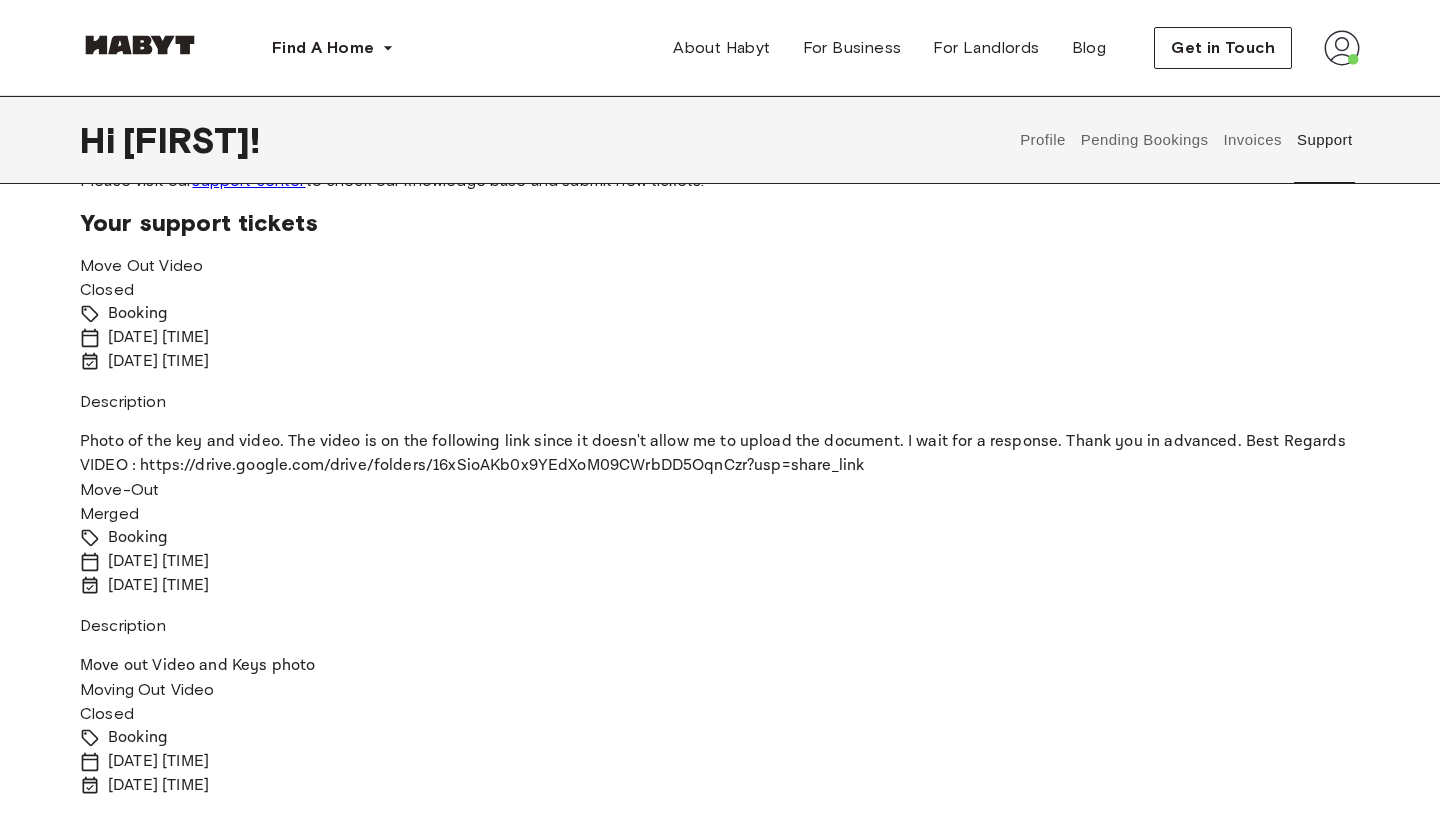 click on "Merged" at bounding box center (720, 514) 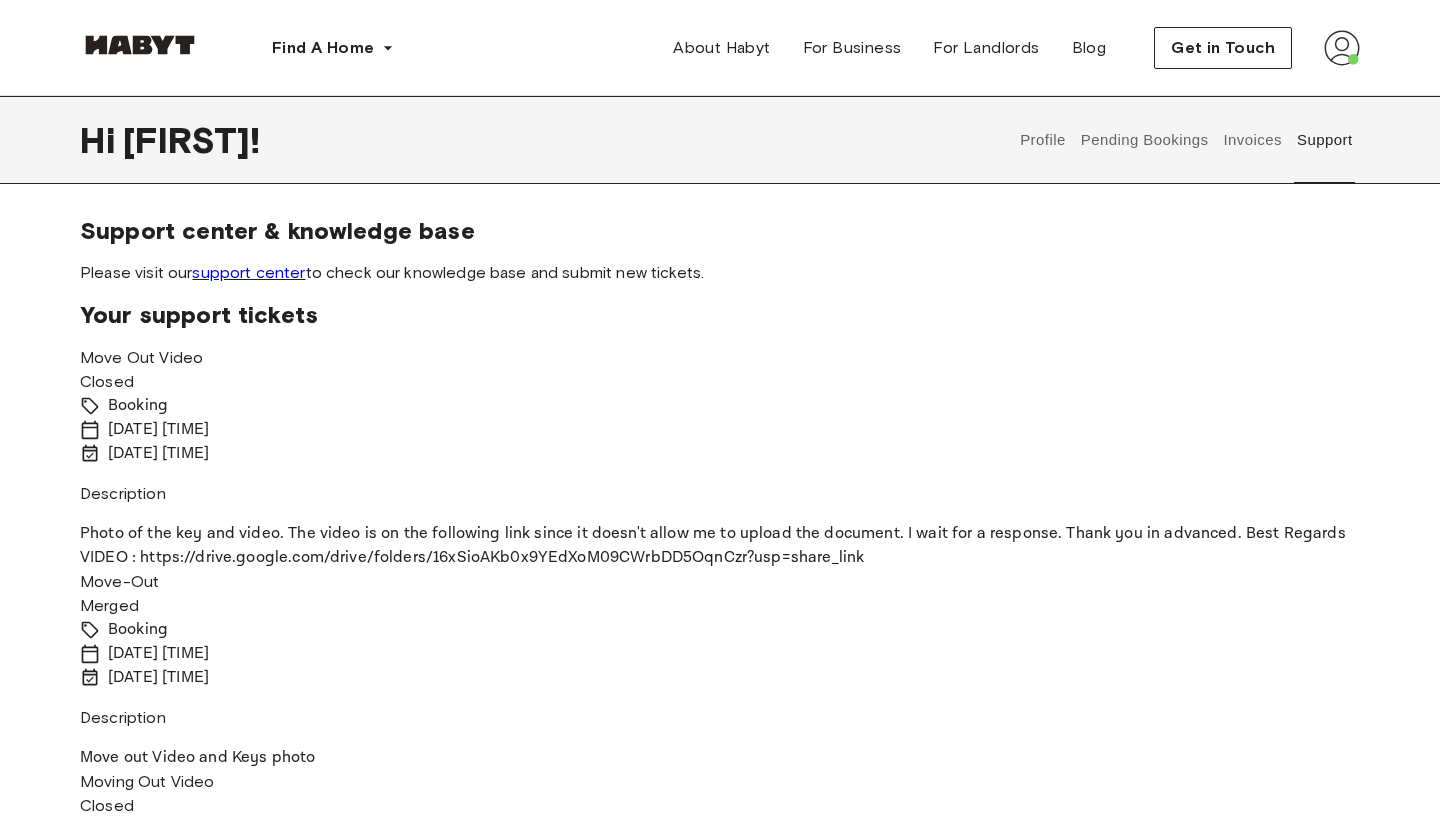 click on "support center" at bounding box center [248, 272] 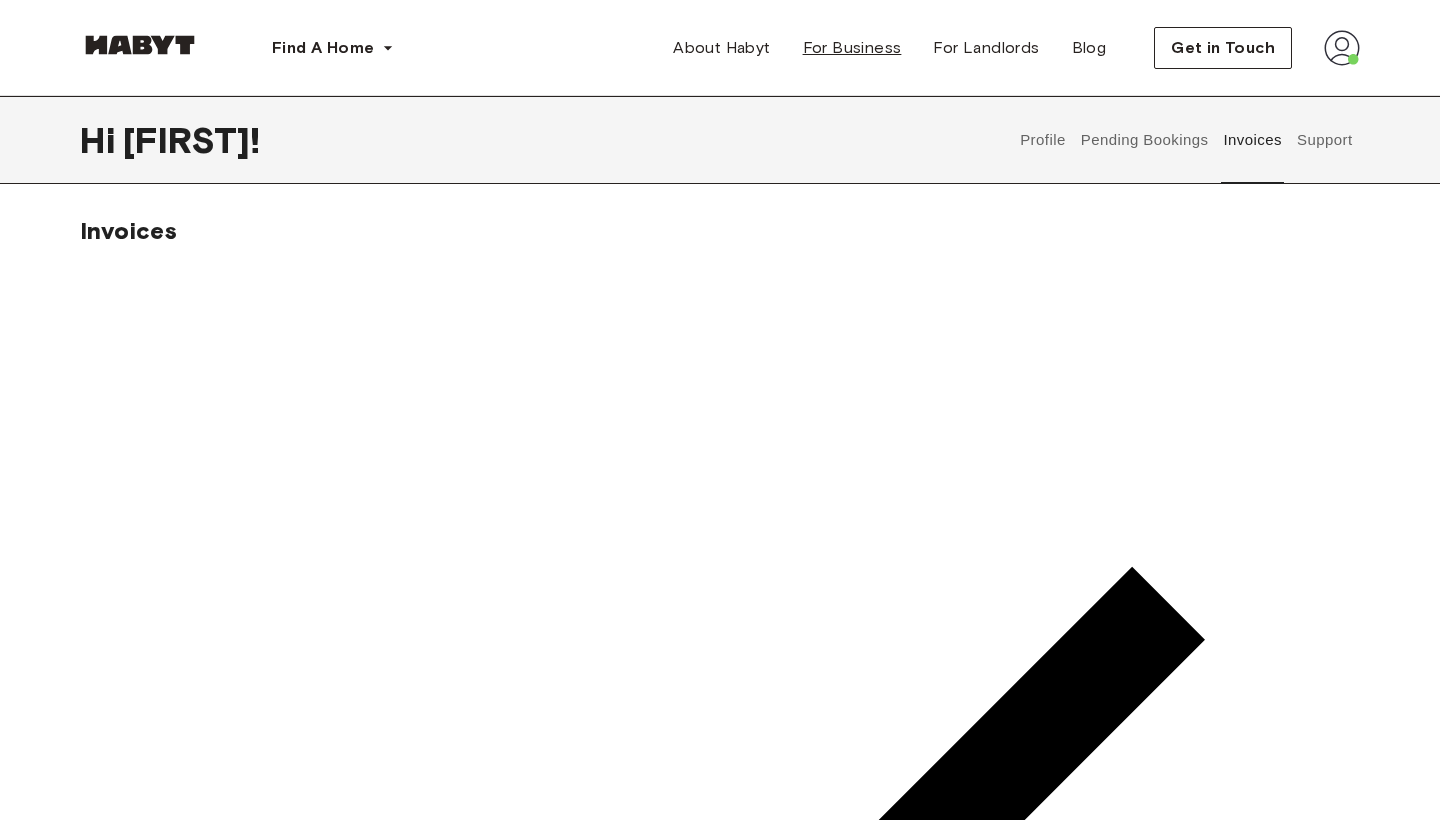 scroll, scrollTop: 0, scrollLeft: 0, axis: both 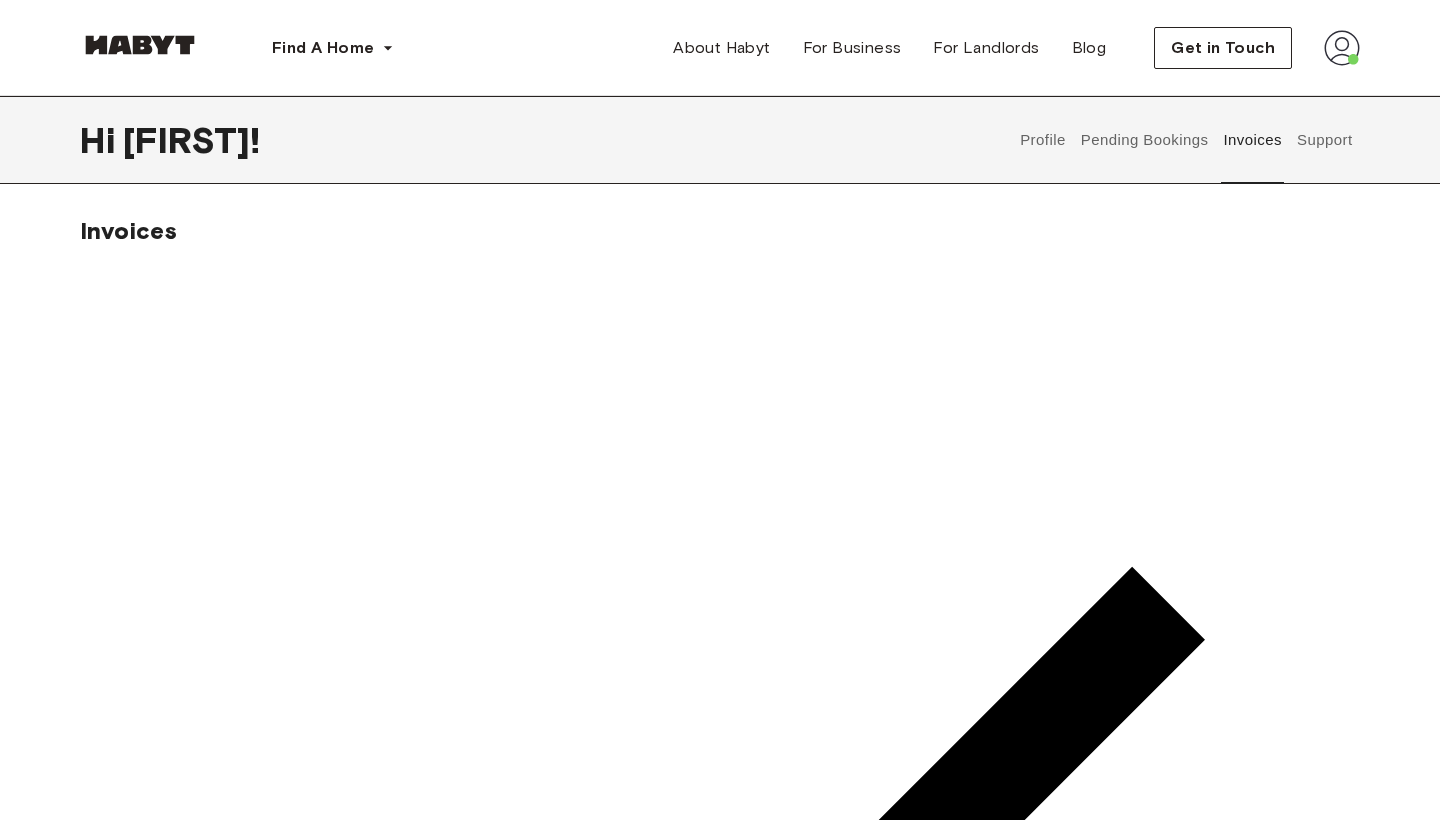 click on "Profile" at bounding box center (1043, 140) 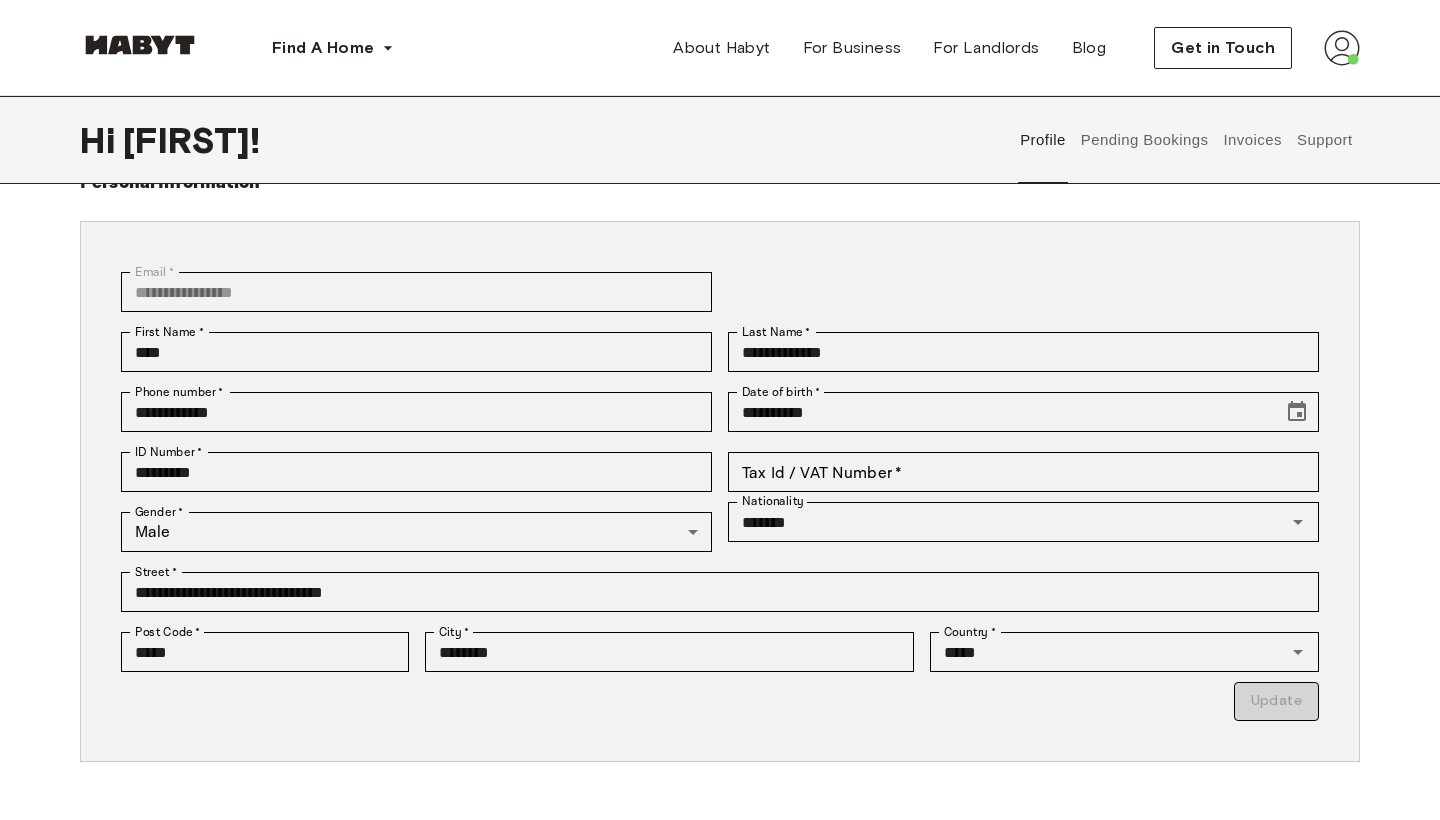 scroll, scrollTop: 65, scrollLeft: 0, axis: vertical 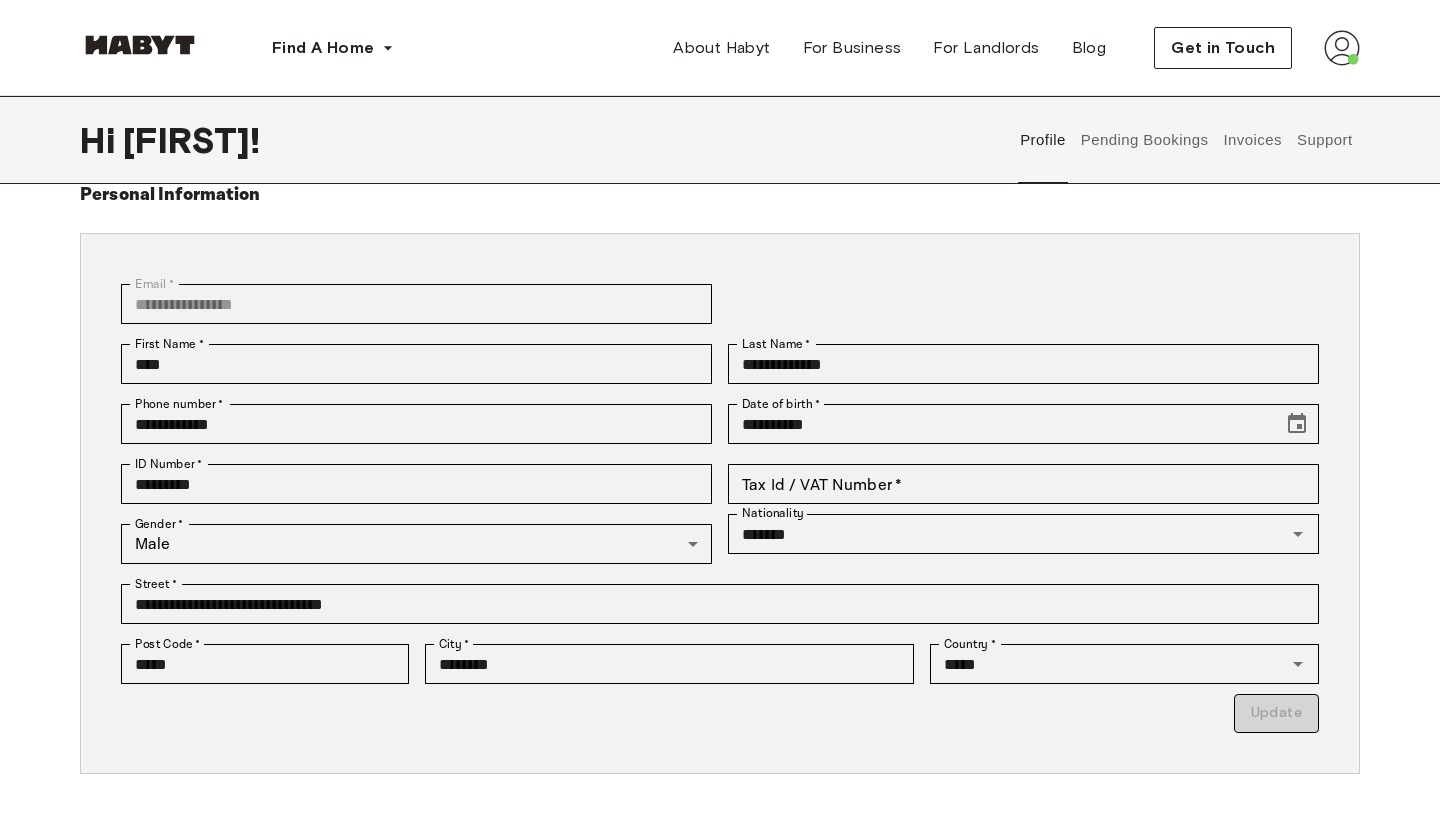 click on "Pending Bookings" at bounding box center [1144, 140] 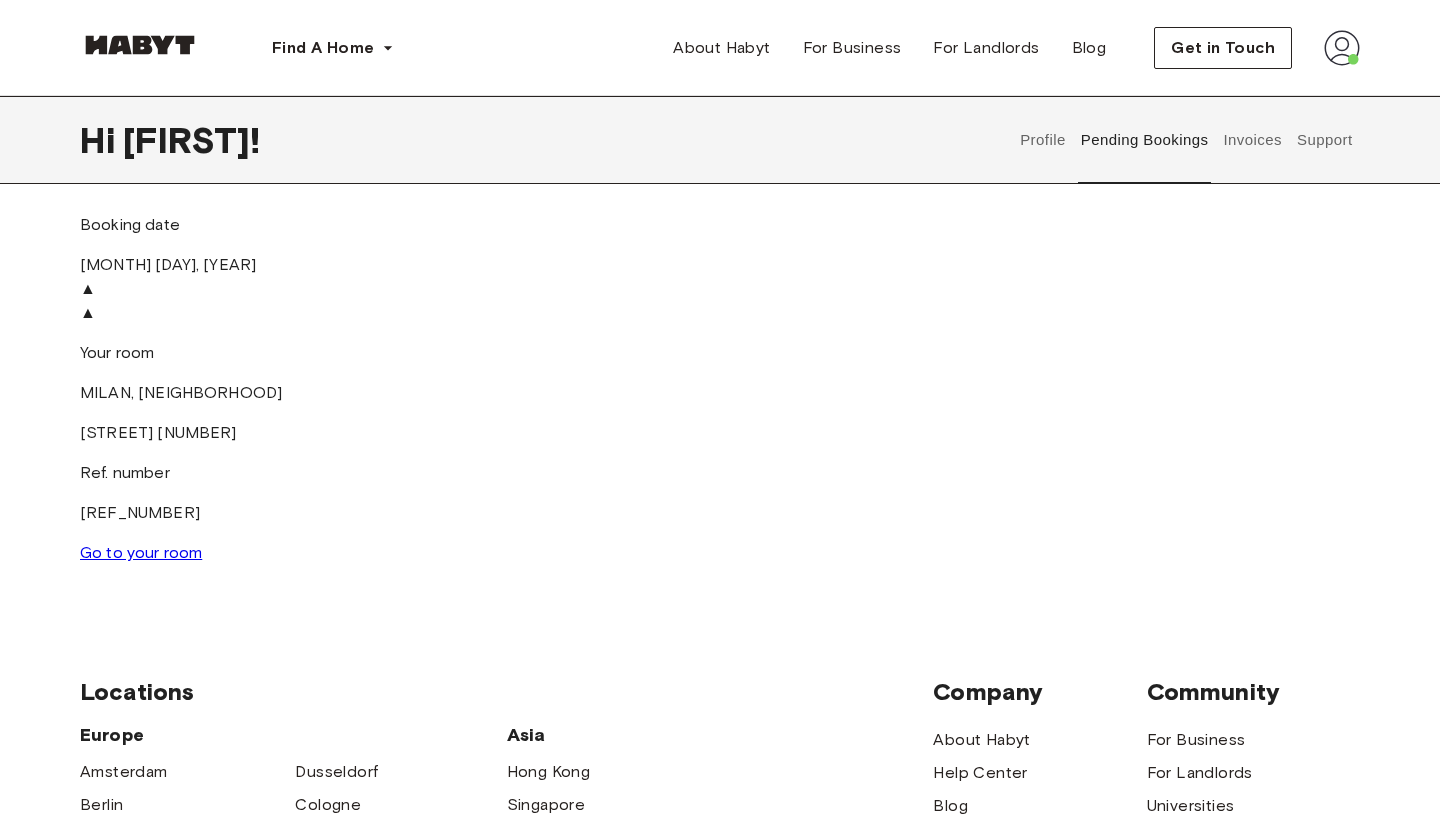 click at bounding box center [720, 277] 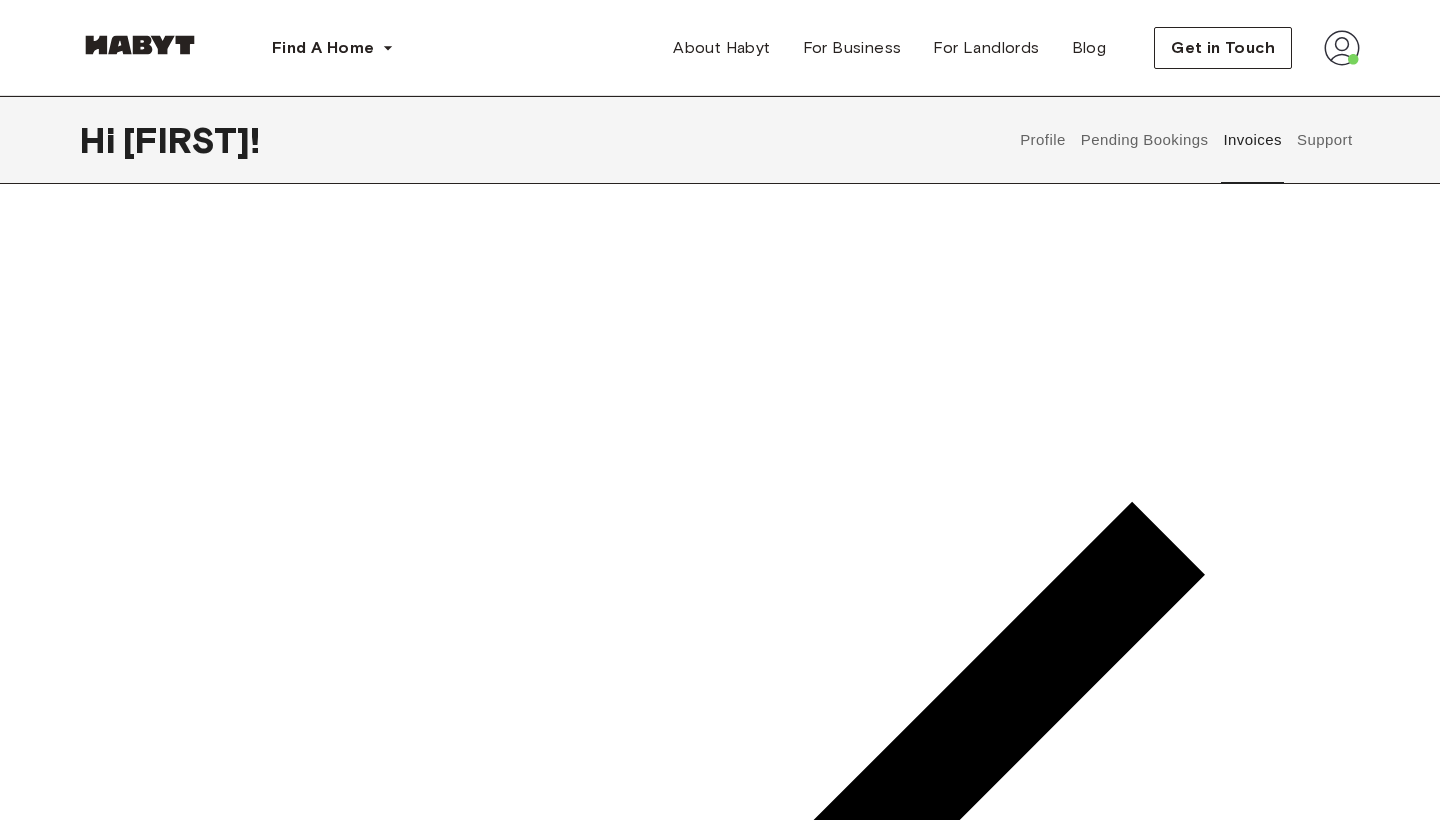 click on "Support" at bounding box center (1324, 140) 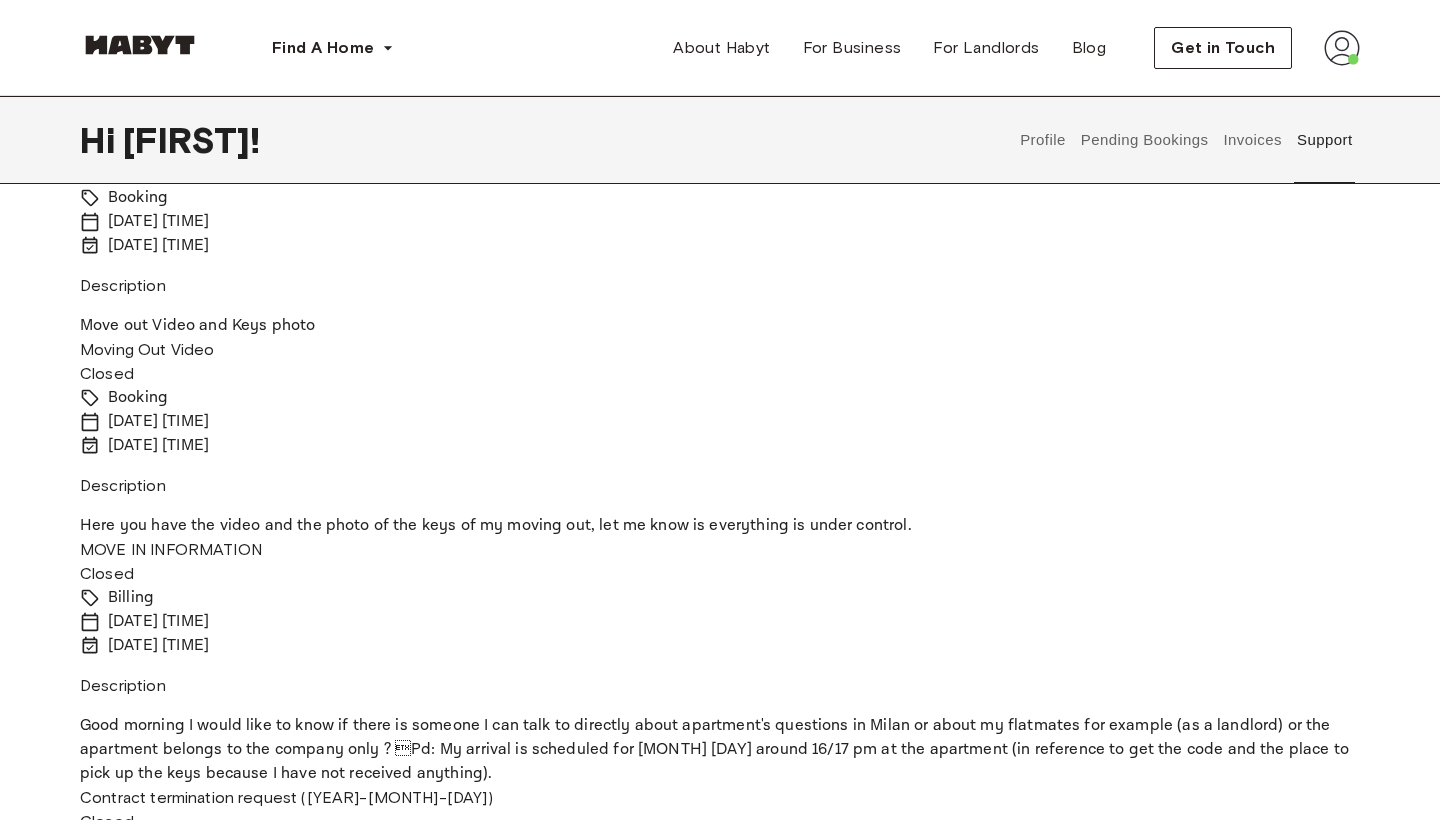 scroll, scrollTop: 299, scrollLeft: 0, axis: vertical 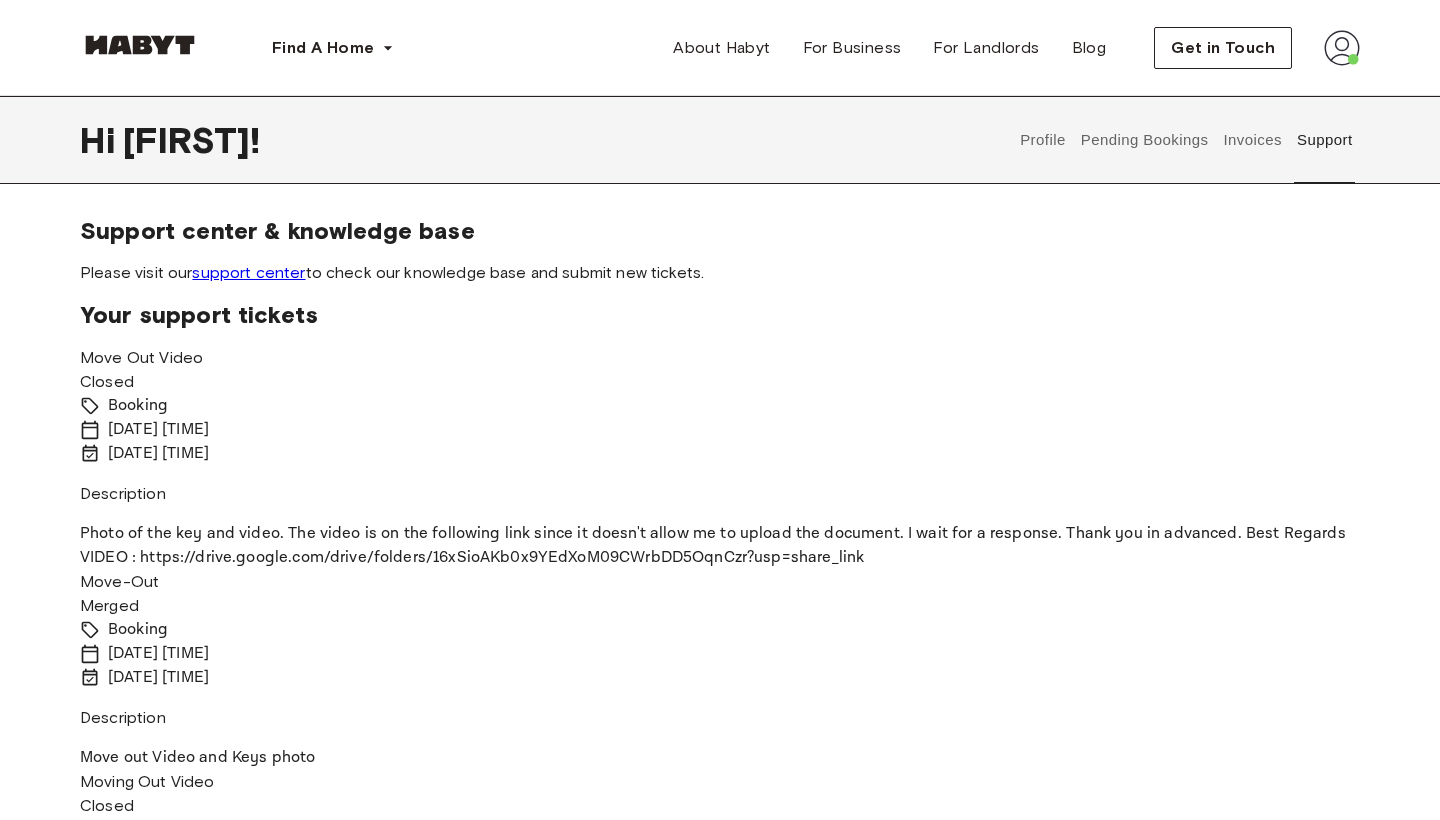 click on "Invoices" at bounding box center [1252, 140] 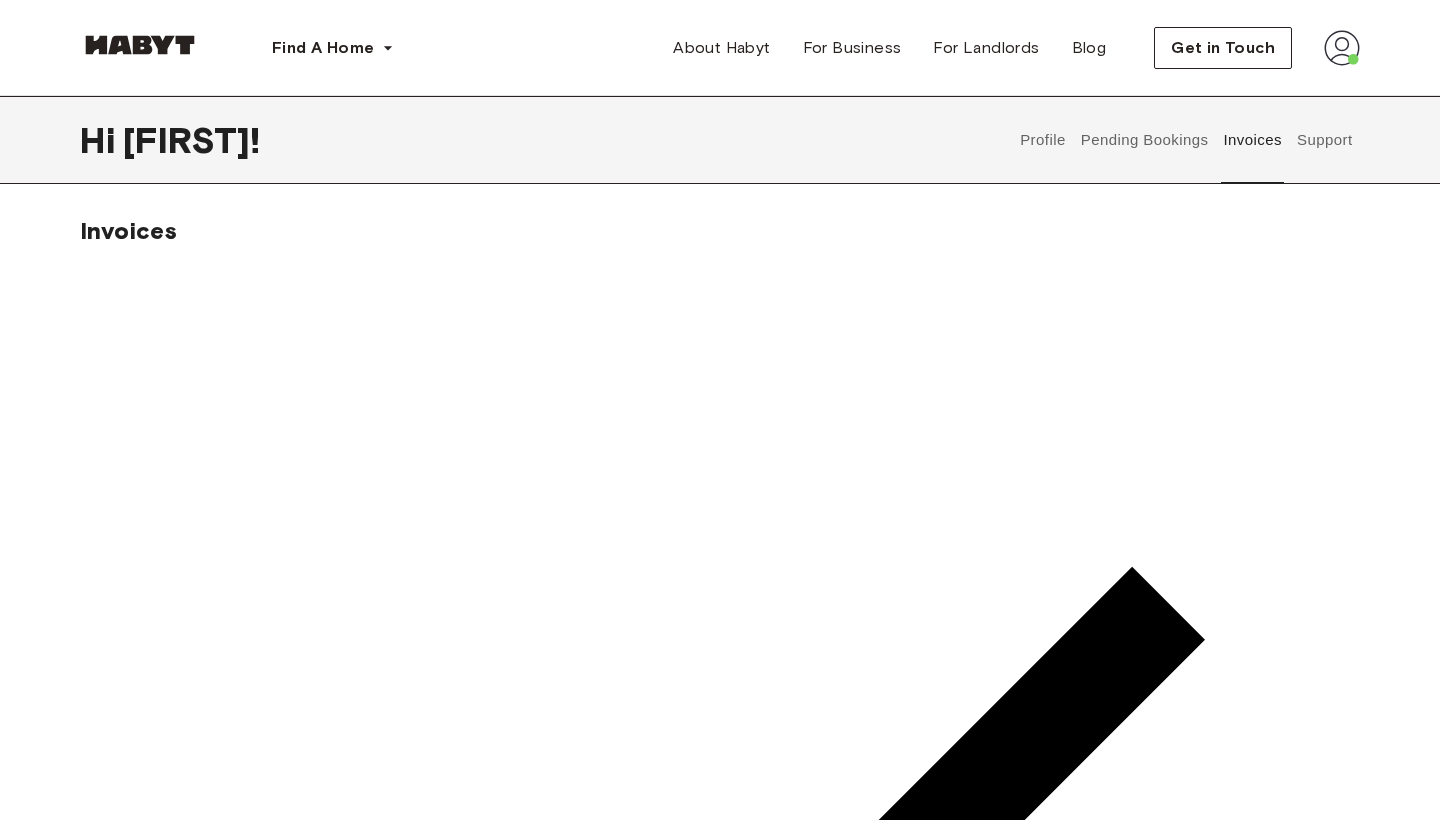 click on "Pending Bookings" at bounding box center [1144, 140] 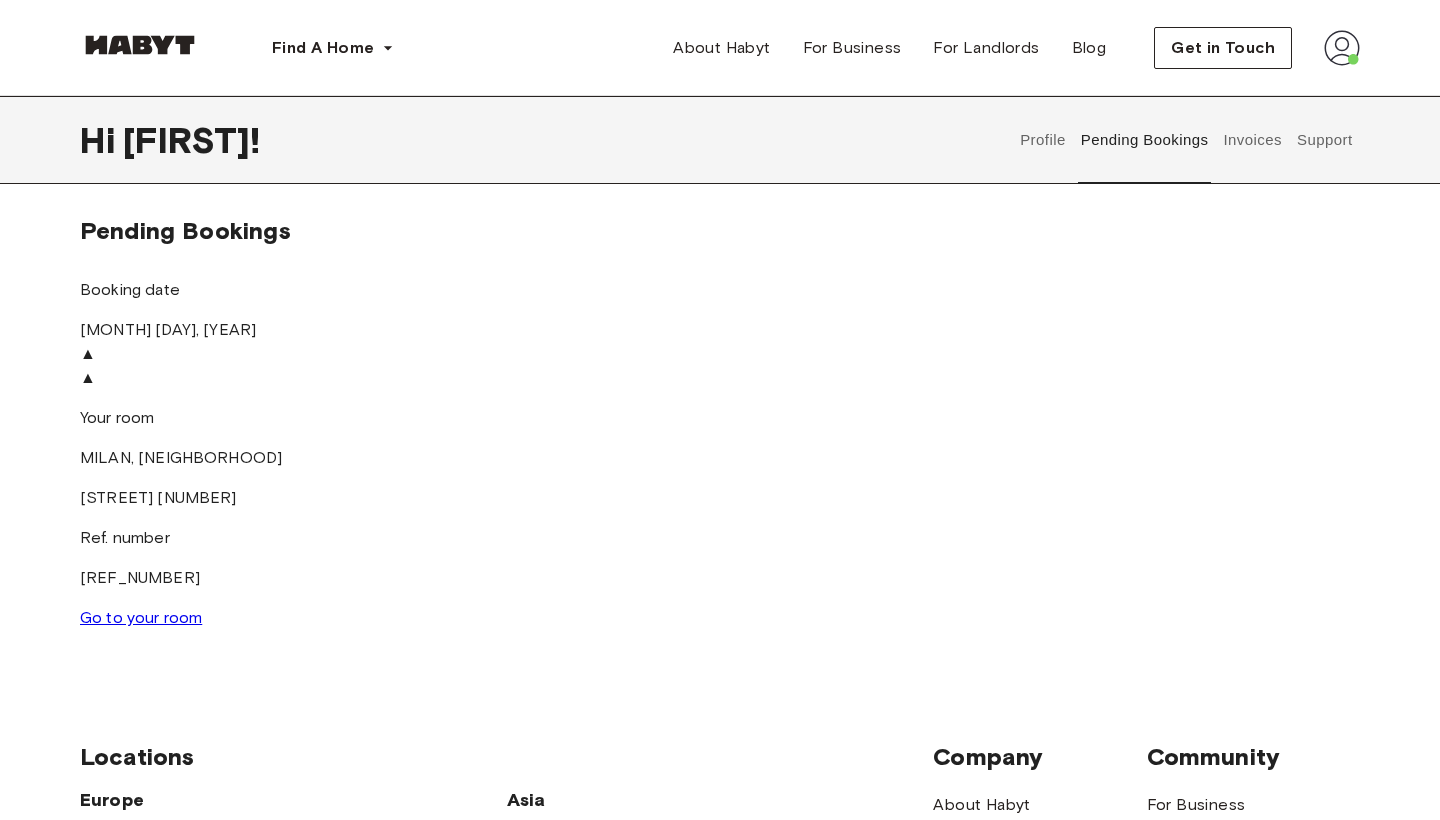 click on "Profile" at bounding box center [1043, 140] 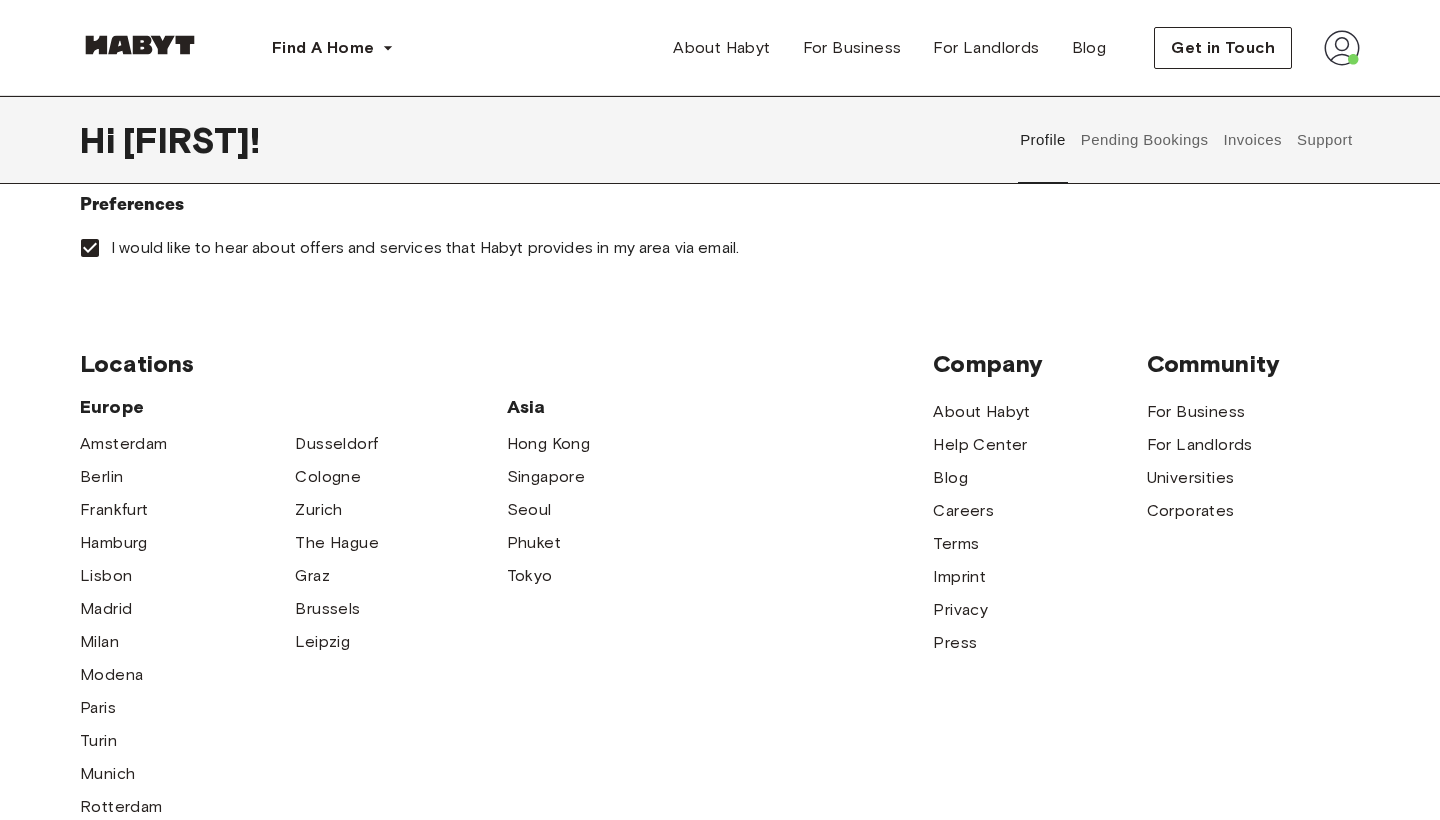 scroll, scrollTop: 726, scrollLeft: 0, axis: vertical 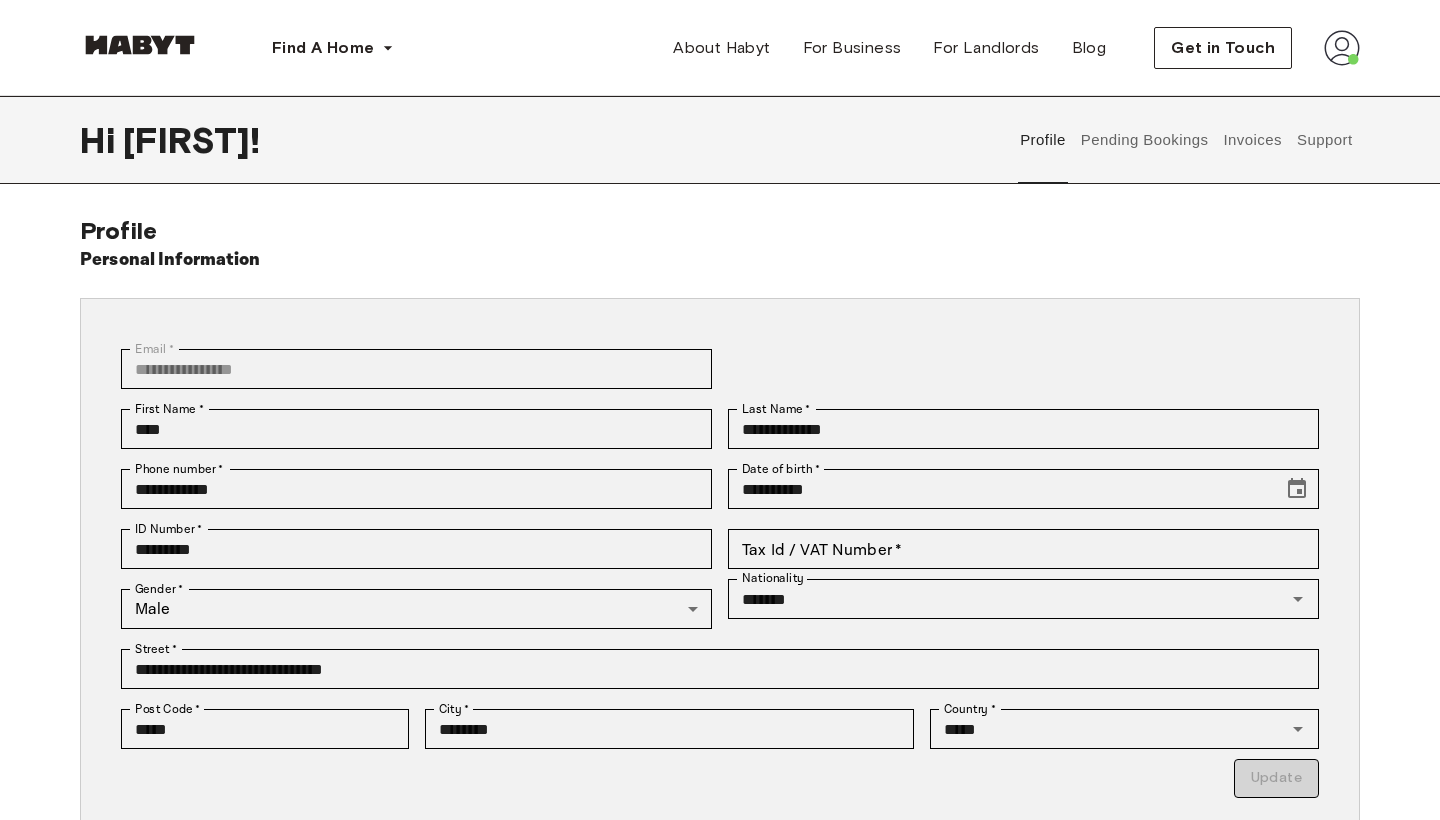 click on "Support" at bounding box center (1324, 140) 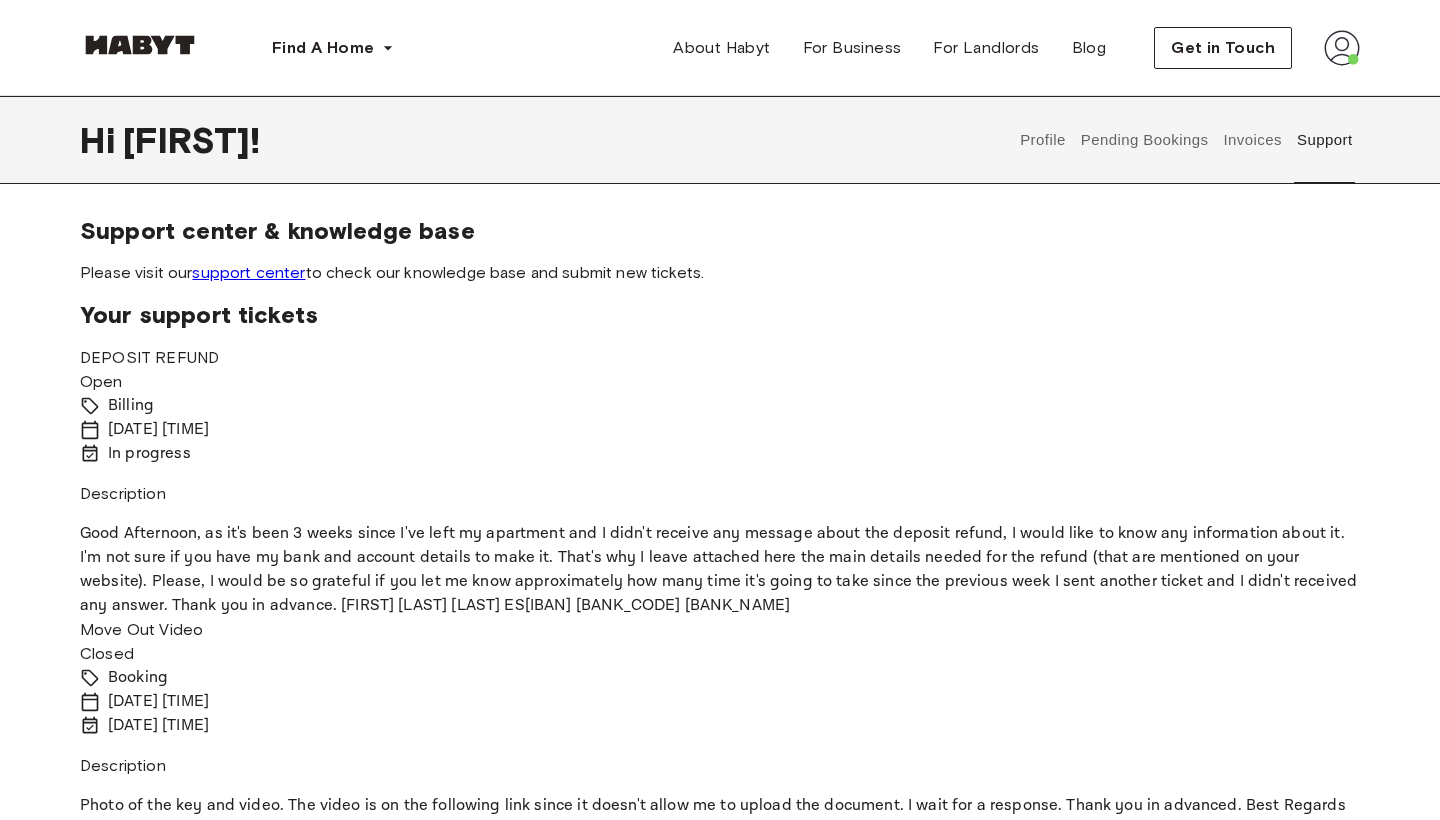 scroll, scrollTop: 0, scrollLeft: 0, axis: both 